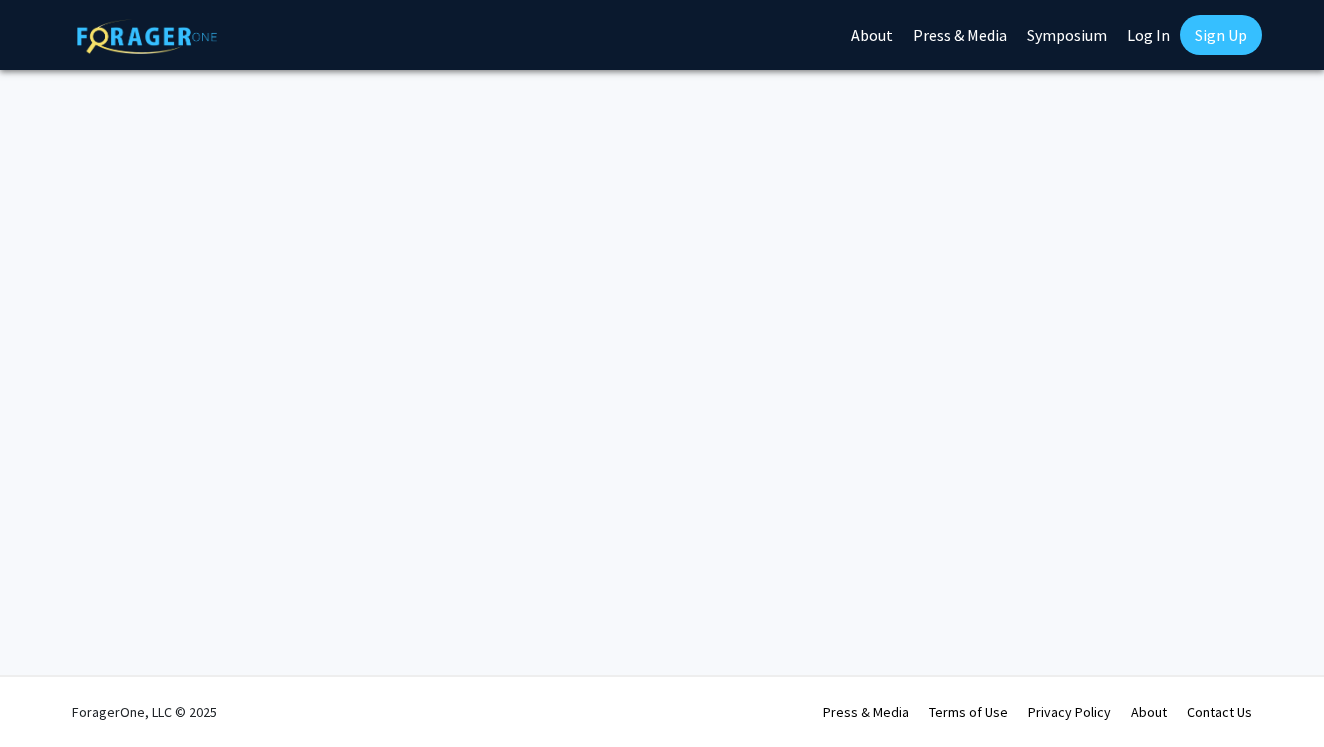scroll, scrollTop: 0, scrollLeft: 0, axis: both 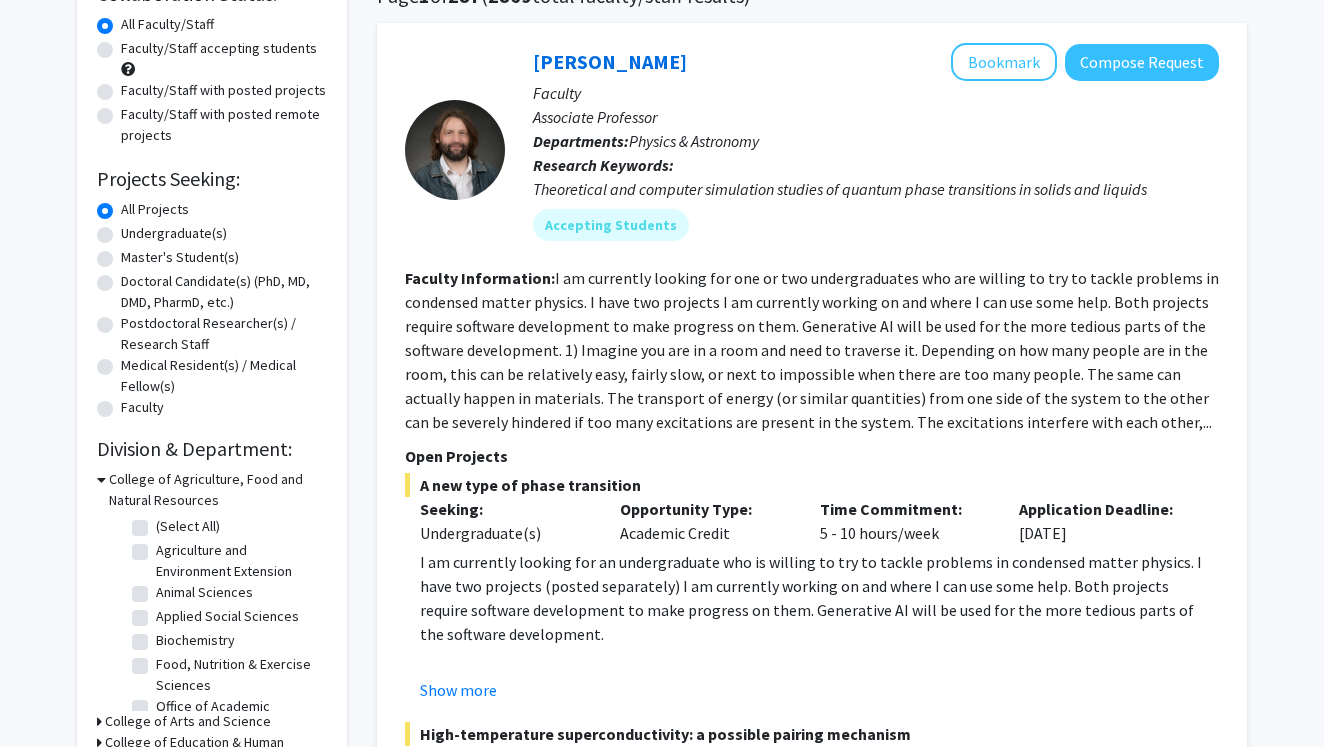 click on "Faculty/Staff with posted remote projects" 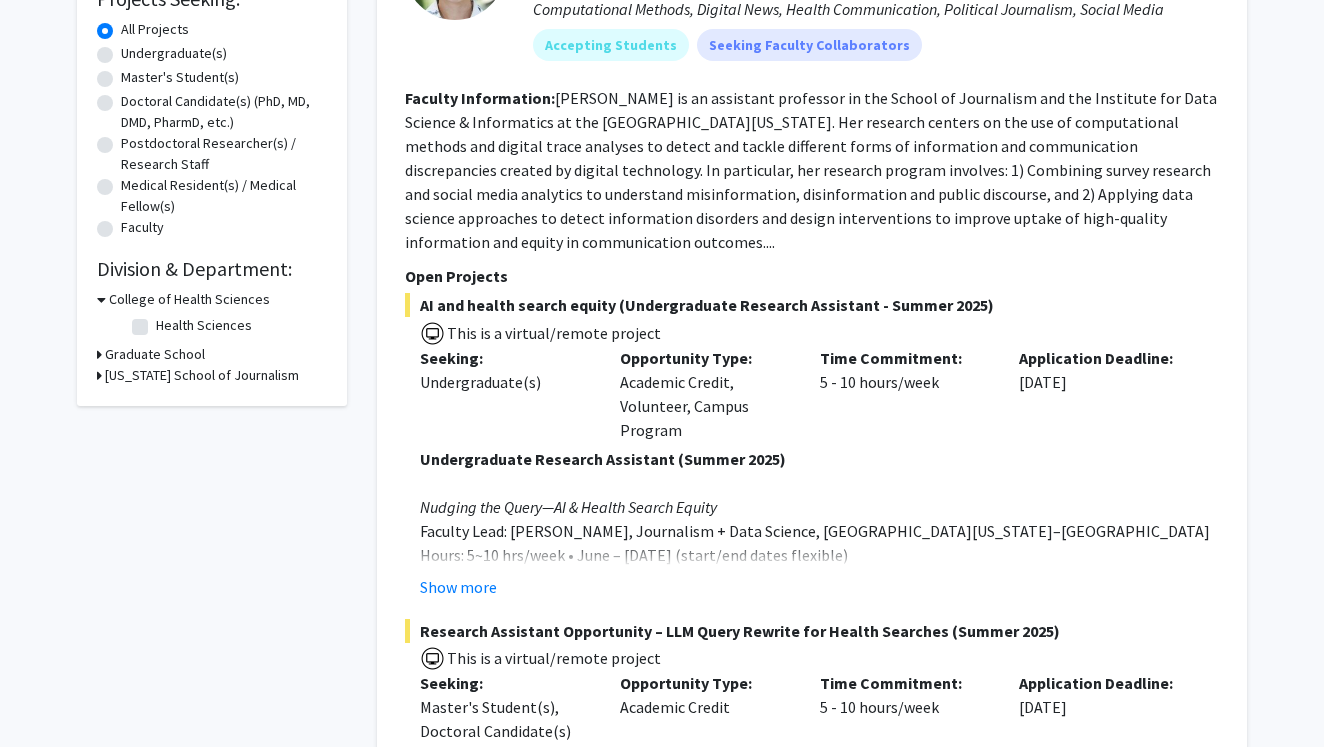 scroll, scrollTop: 400, scrollLeft: 0, axis: vertical 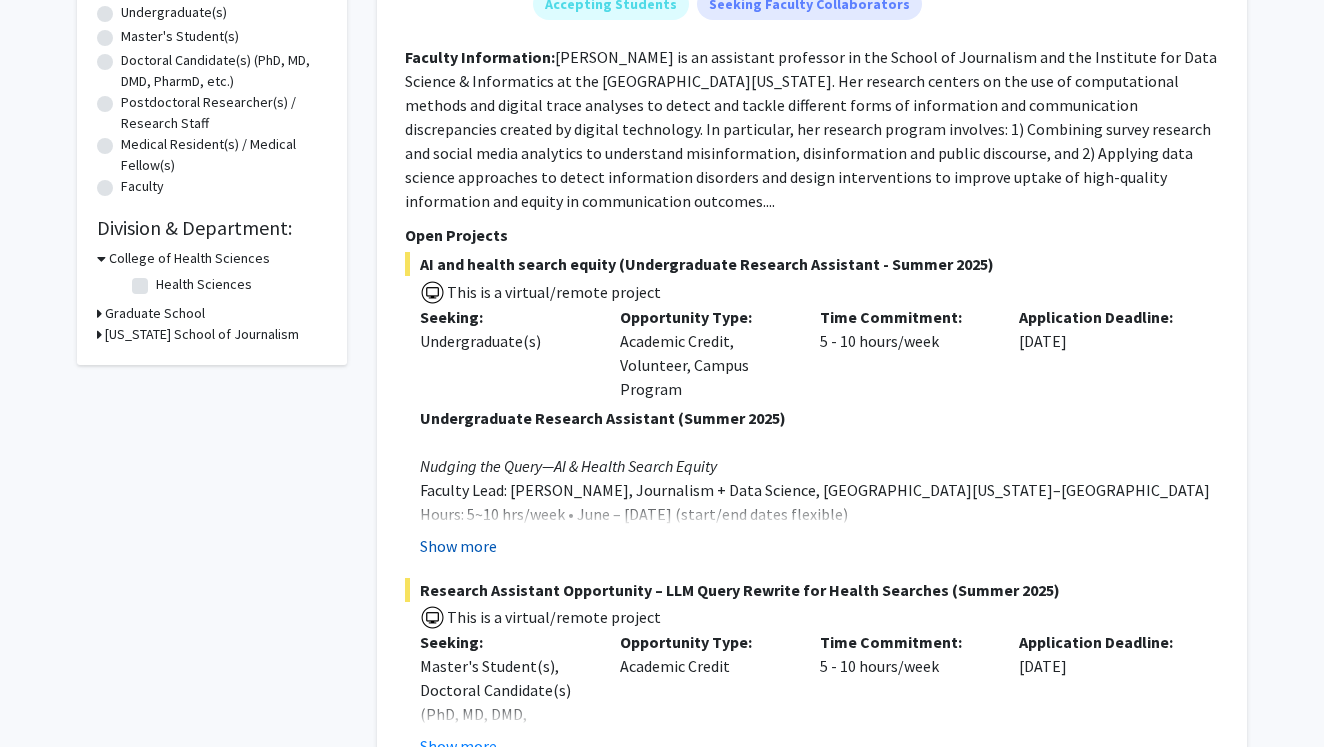 click on "Show more" 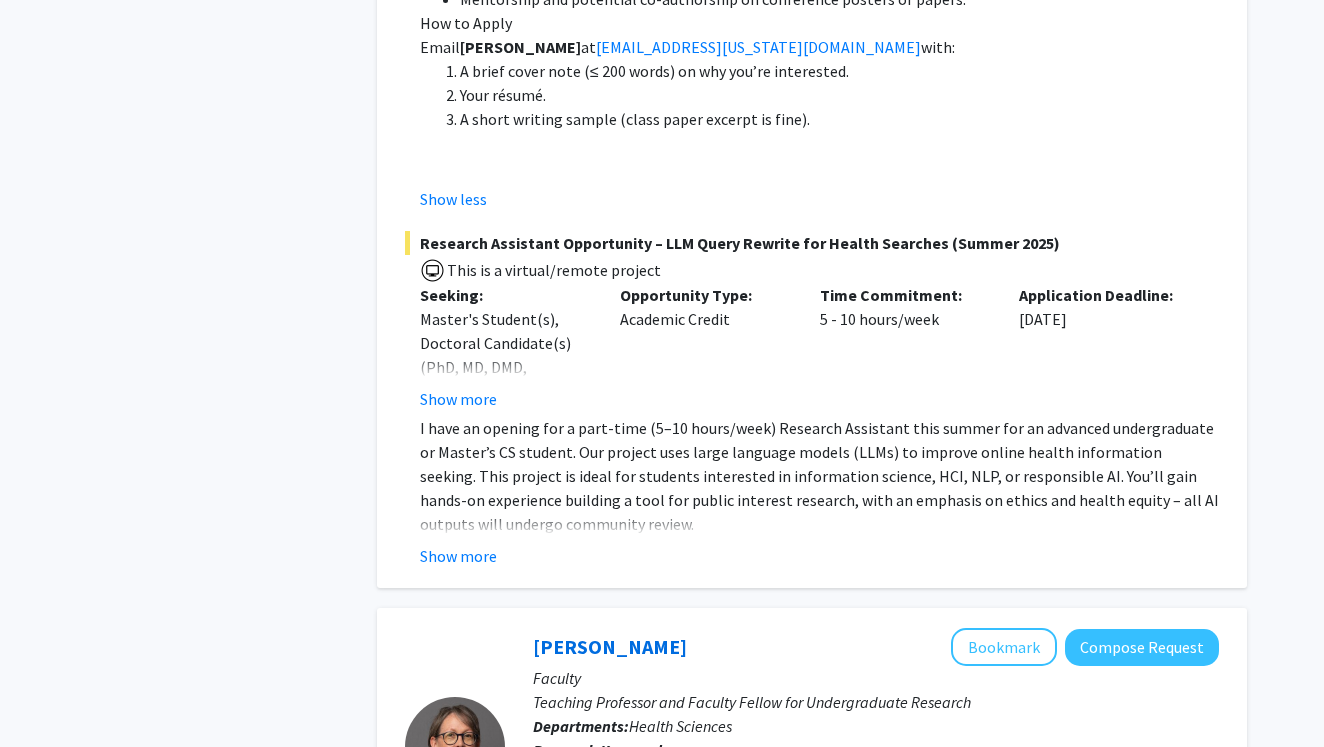 scroll, scrollTop: 1596, scrollLeft: 0, axis: vertical 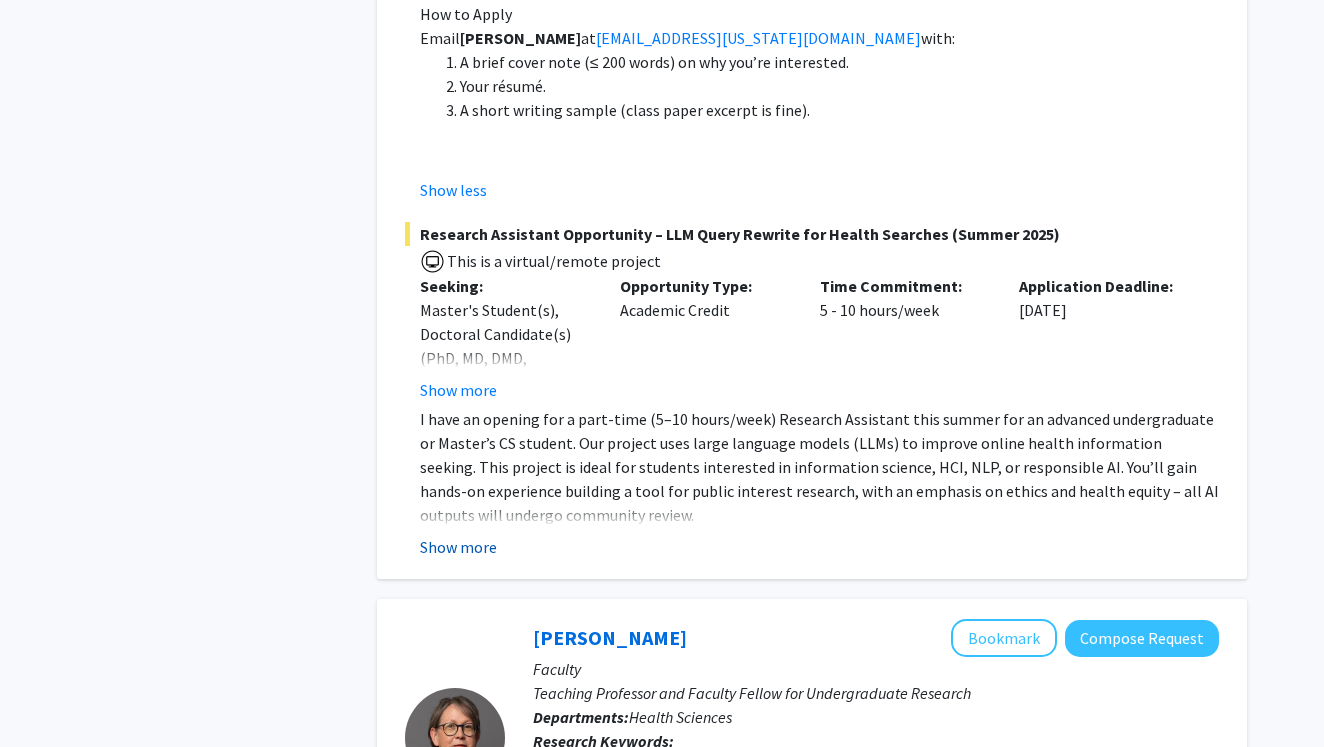 click on "Show more" 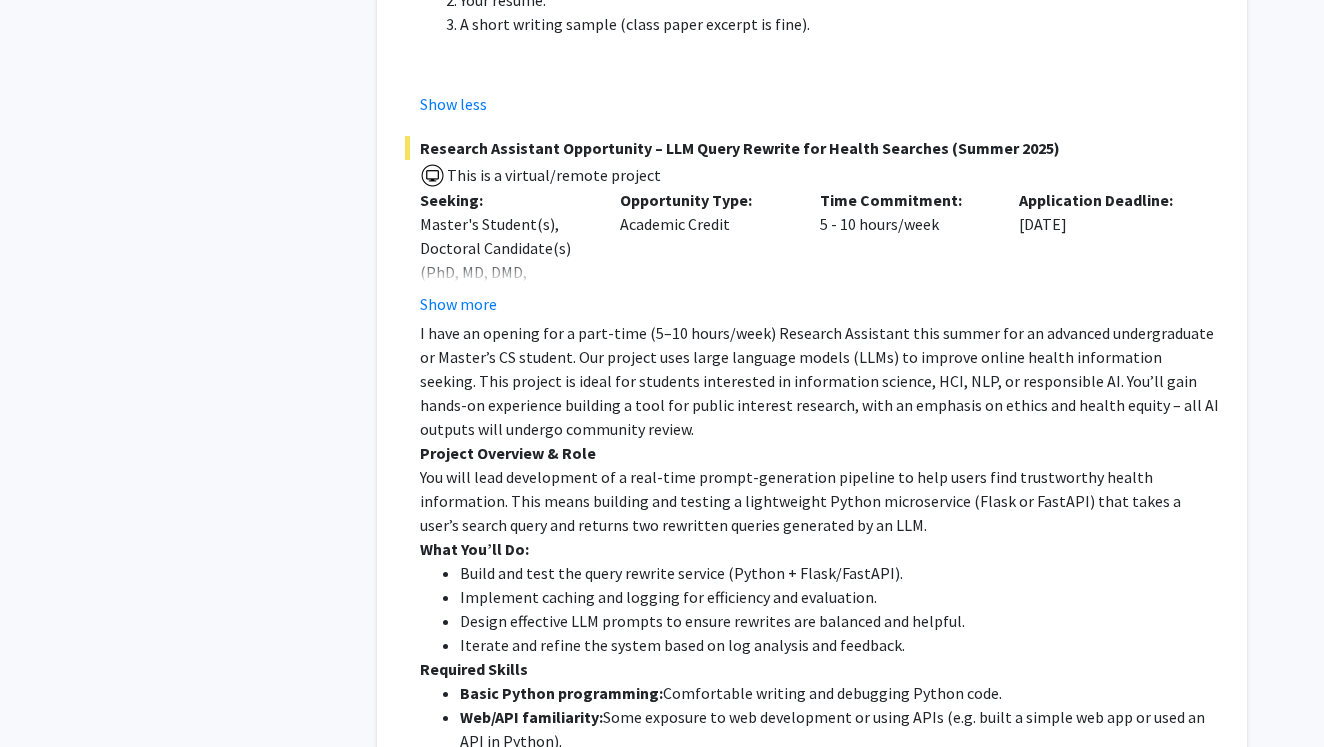 scroll, scrollTop: 1692, scrollLeft: 0, axis: vertical 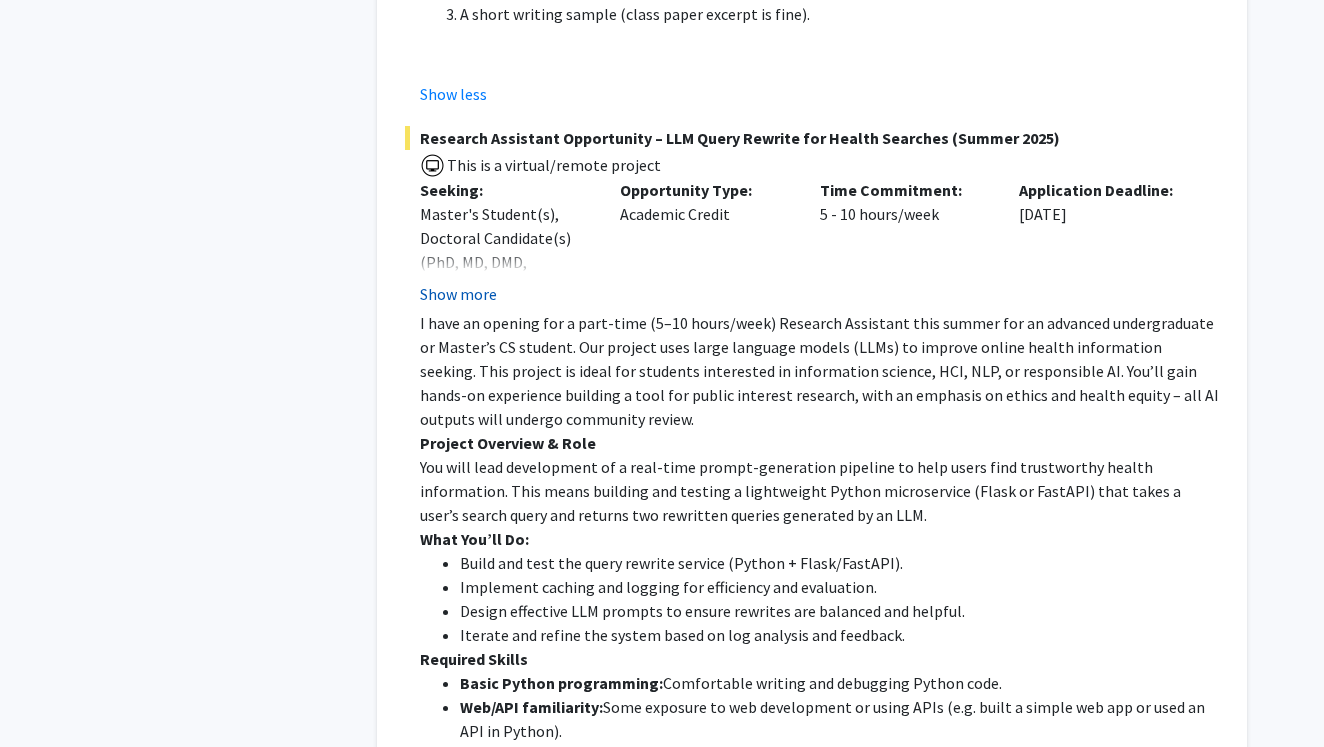 click on "Show more" 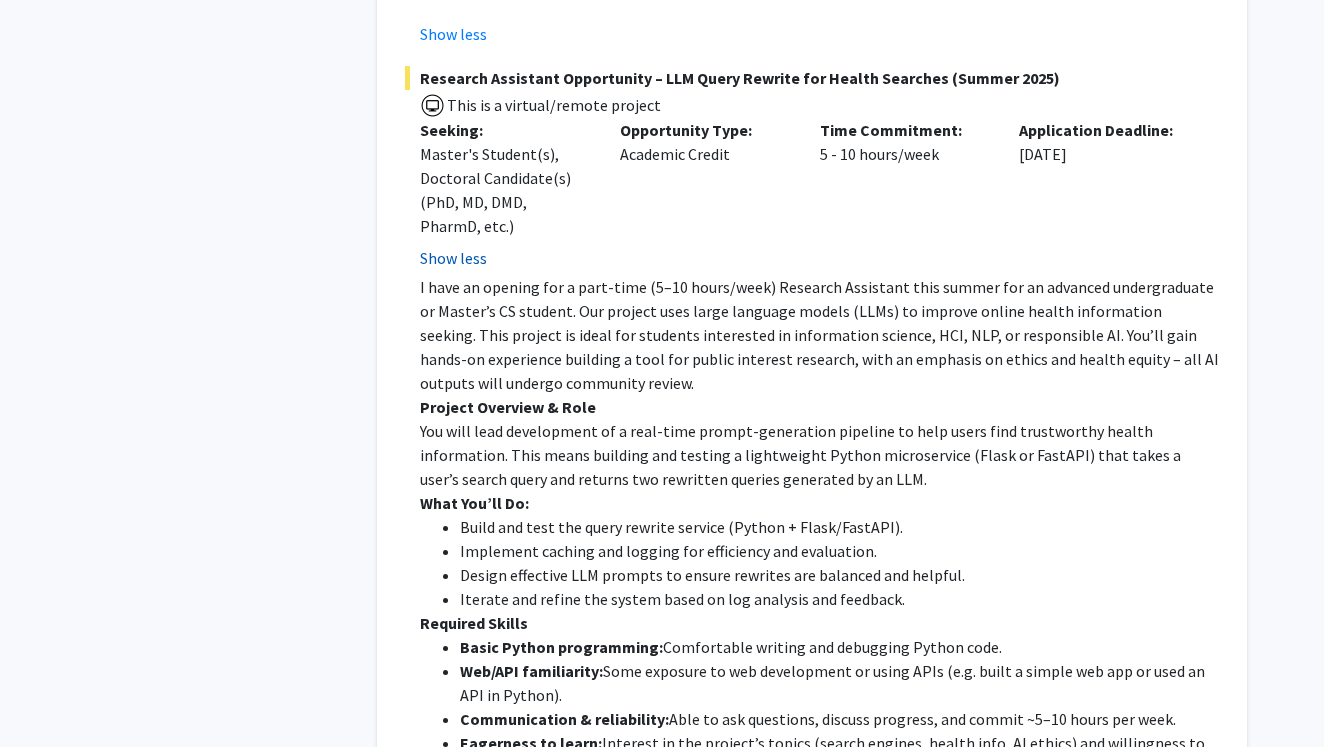 scroll, scrollTop: 1719, scrollLeft: 0, axis: vertical 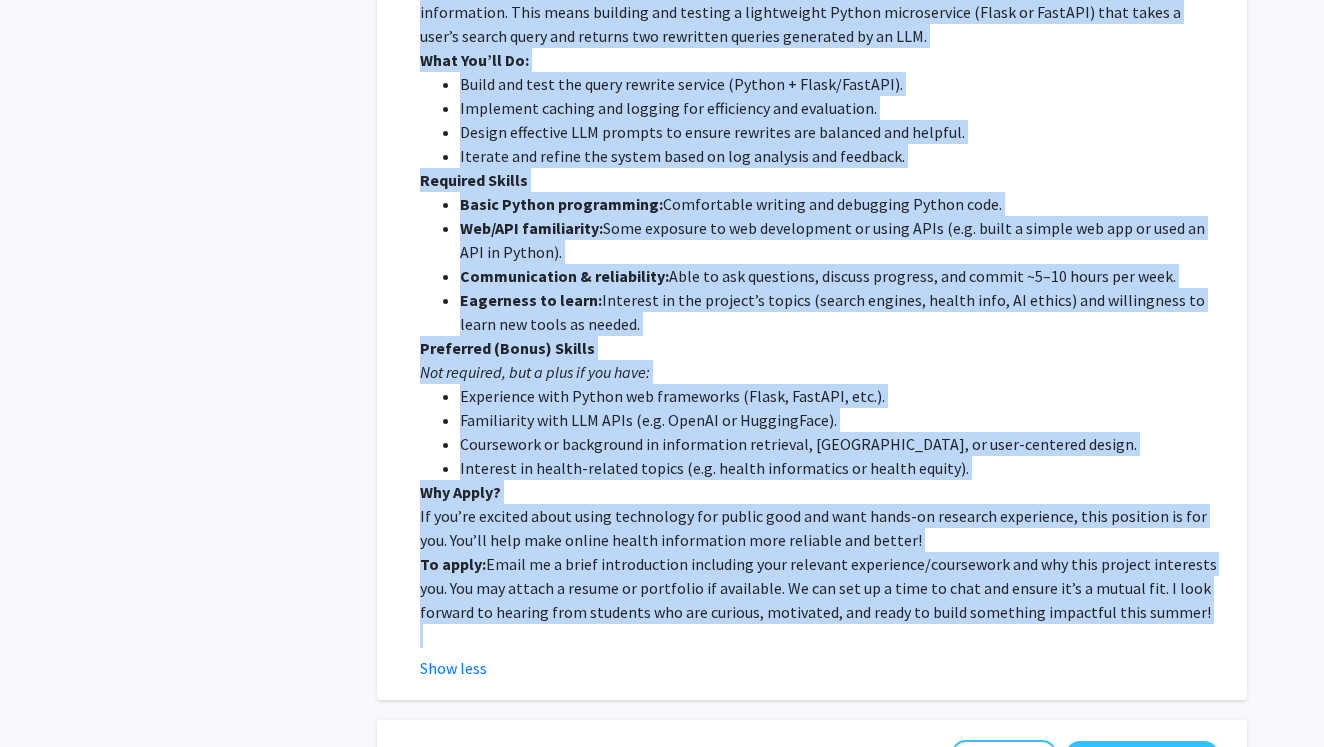 drag, startPoint x: 420, startPoint y: 89, endPoint x: 1131, endPoint y: 617, distance: 885.61 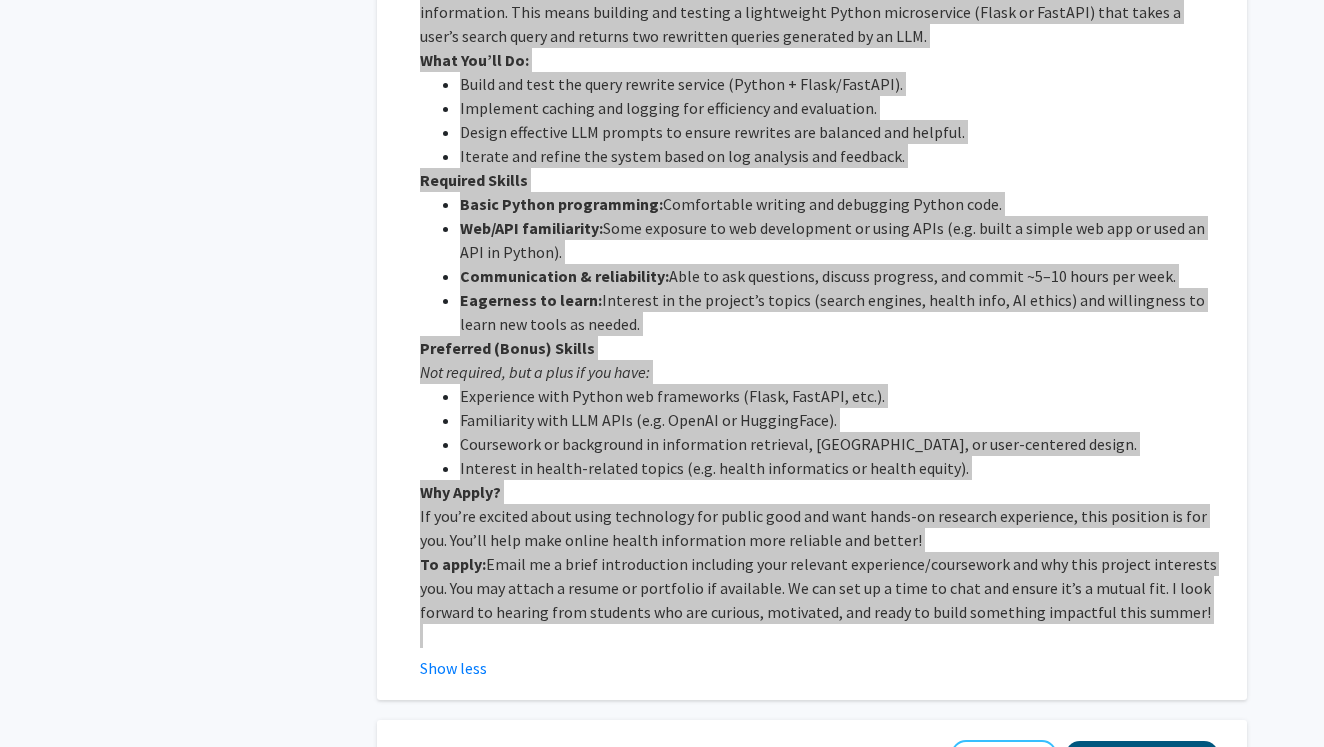 click on "Not required, but a plus if you have:" 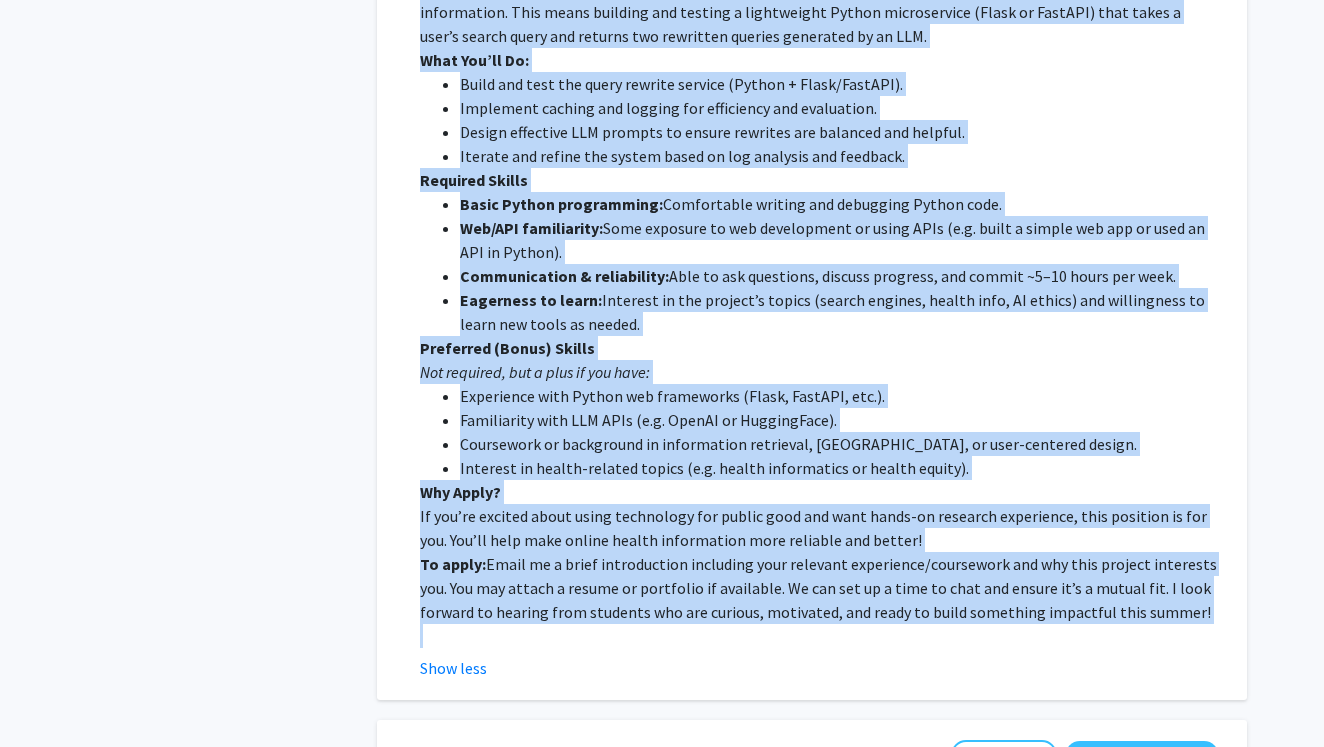 click on "Preferred (Bonus) Skills" 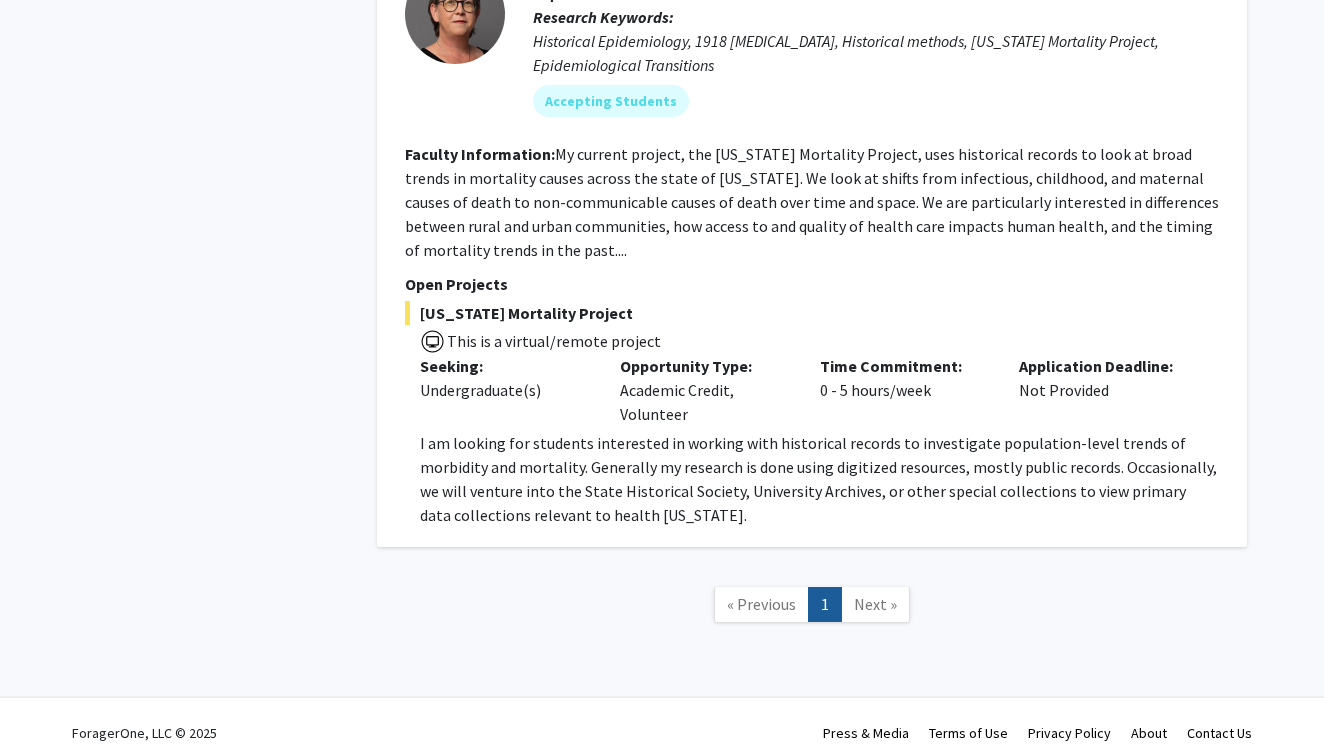 scroll, scrollTop: 3039, scrollLeft: 0, axis: vertical 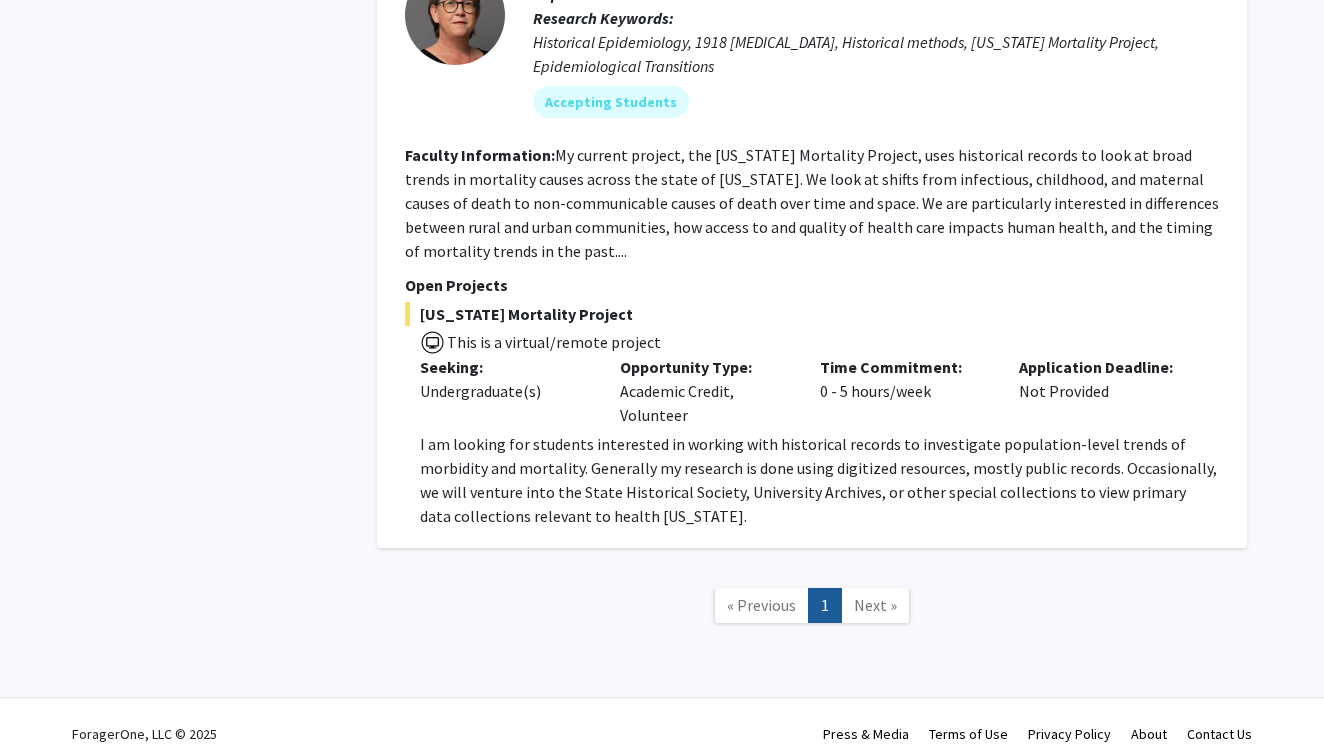 click on "Next »" 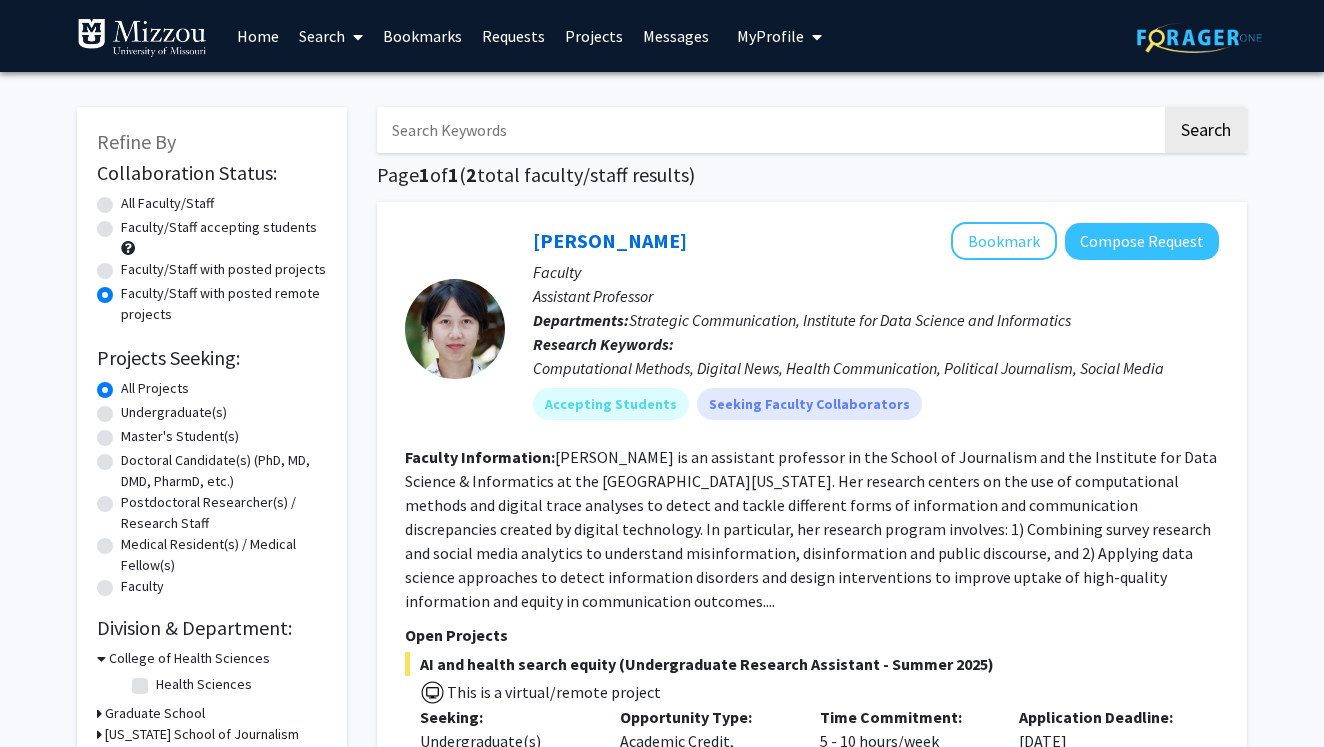 scroll, scrollTop: 0, scrollLeft: 0, axis: both 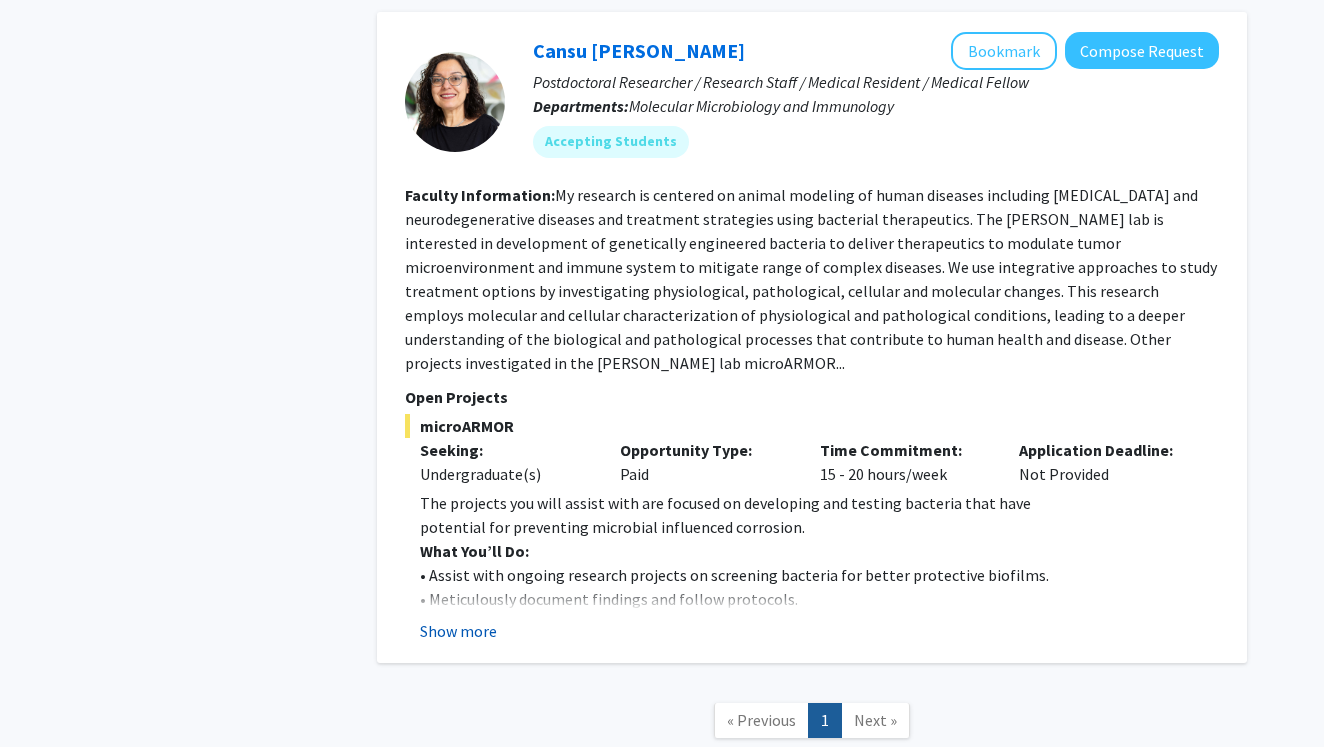 click on "Show more" 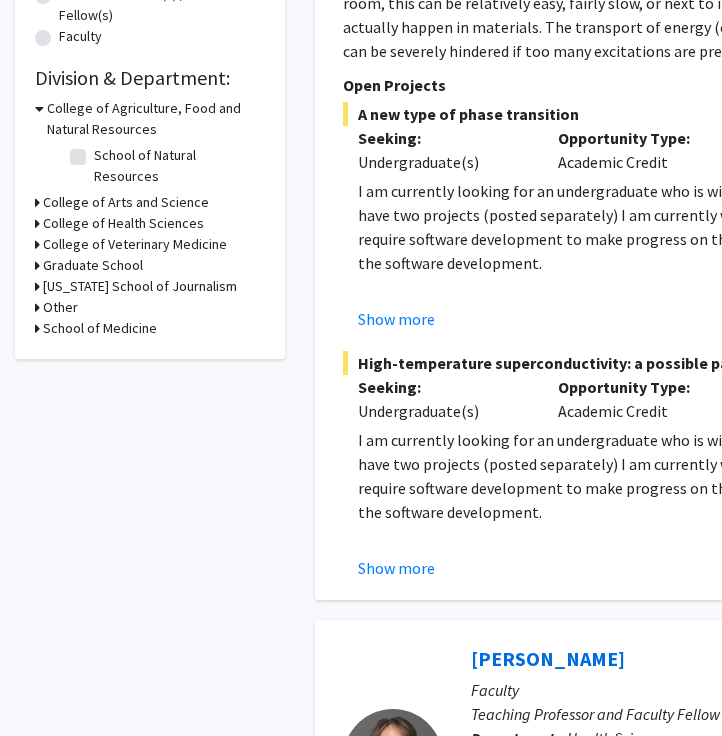 scroll, scrollTop: 553, scrollLeft: 0, axis: vertical 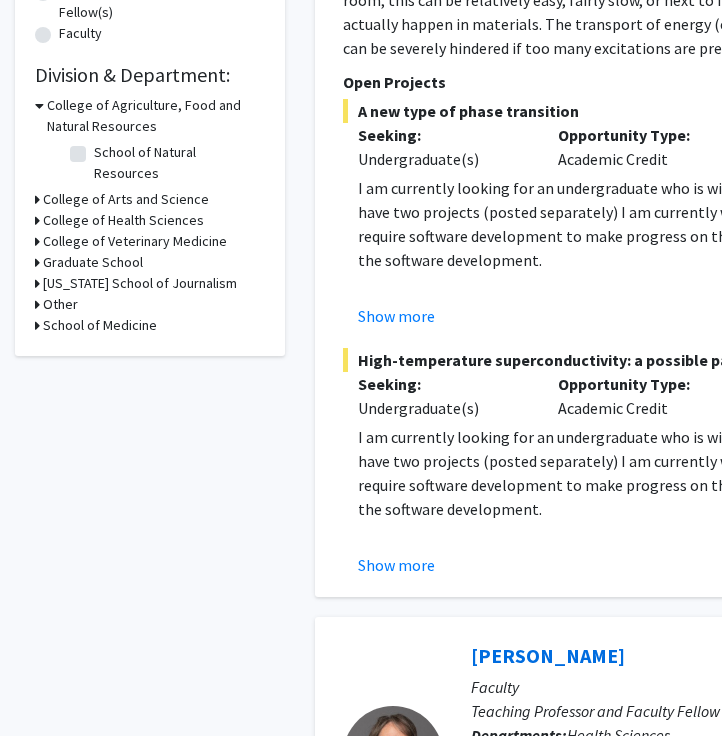 click on "College of Arts and Science" 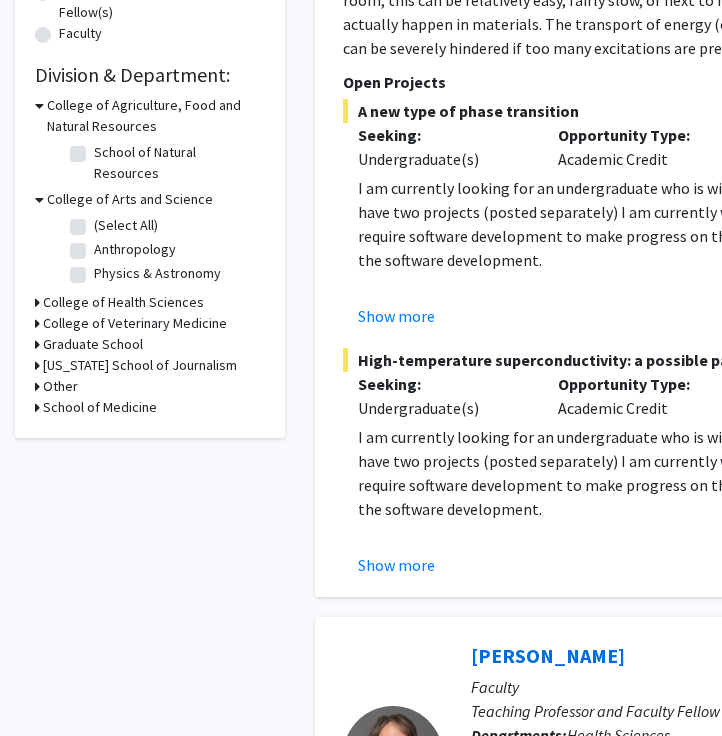 click 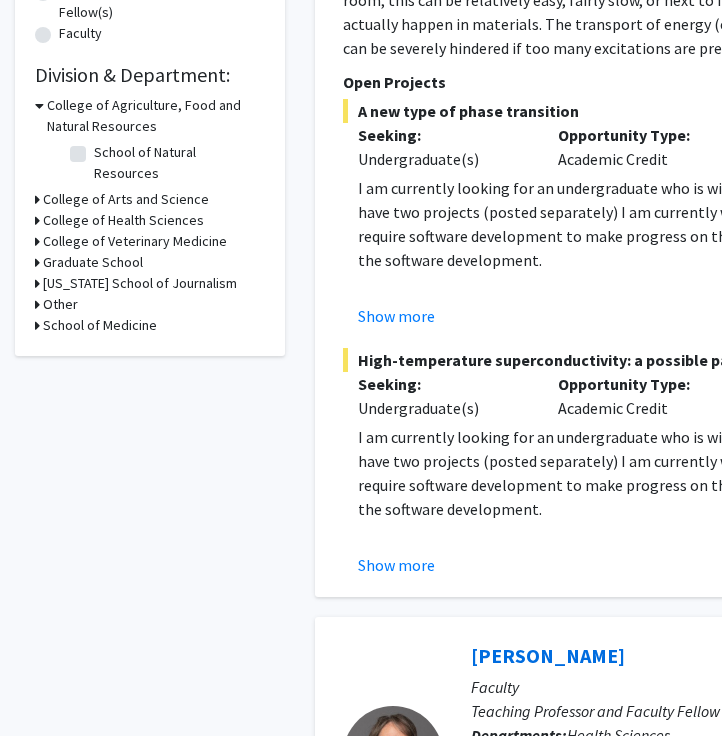 click 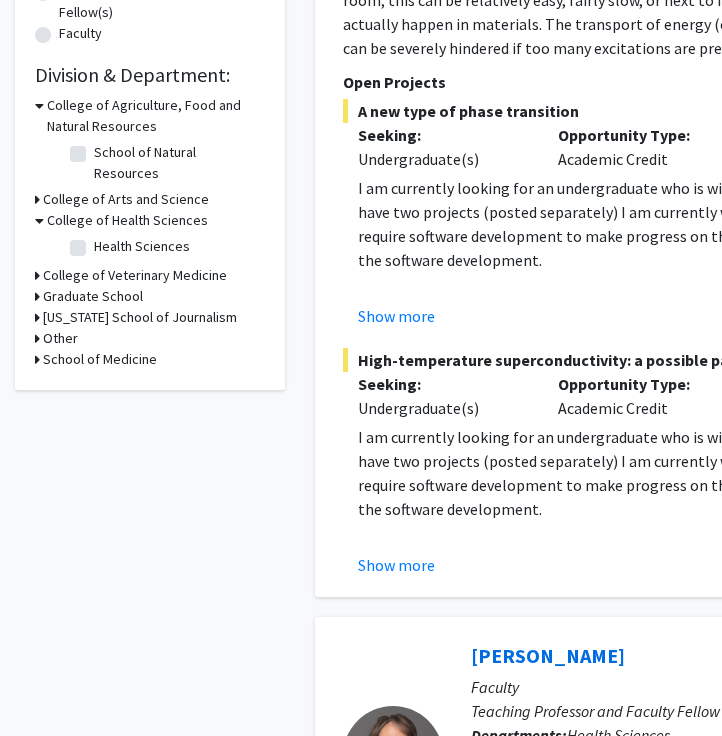 click 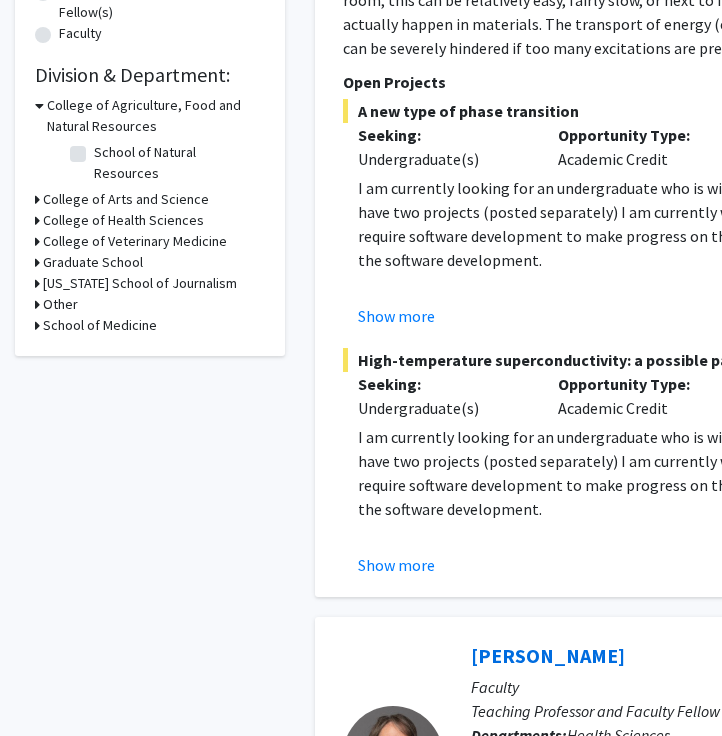 click on "Refine By Collaboration Status: Collaboration Status  All Faculty/Staff    Collaboration Status  Faculty/Staff accepting students    Collaboration Status  Faculty/Staff with posted projects    Collaboration Status  Faculty/Staff with posted remote projects    Projects Seeking: Projects Seeking Level  All Projects    Projects Seeking Level  Undergraduate(s)    Projects Seeking Level  Master's Student(s)    Projects Seeking Level  Doctoral Candidate(s) (PhD, MD, DMD, PharmD, etc.)    Projects Seeking Level  Postdoctoral Researcher(s) / Research Staff    Projects Seeking Level  Medical Resident(s) / Medical Fellow(s)    Projects Seeking Level  Faculty    Division & Department:      College of Agriculture, Food and Natural Resources  School of Natural Resources  School of Natural Resources       College of Arts and Science       College of Health Sciences       College of Veterinary Medicine       Graduate School       [US_STATE] School of Journalism       Other       School of Medicine" 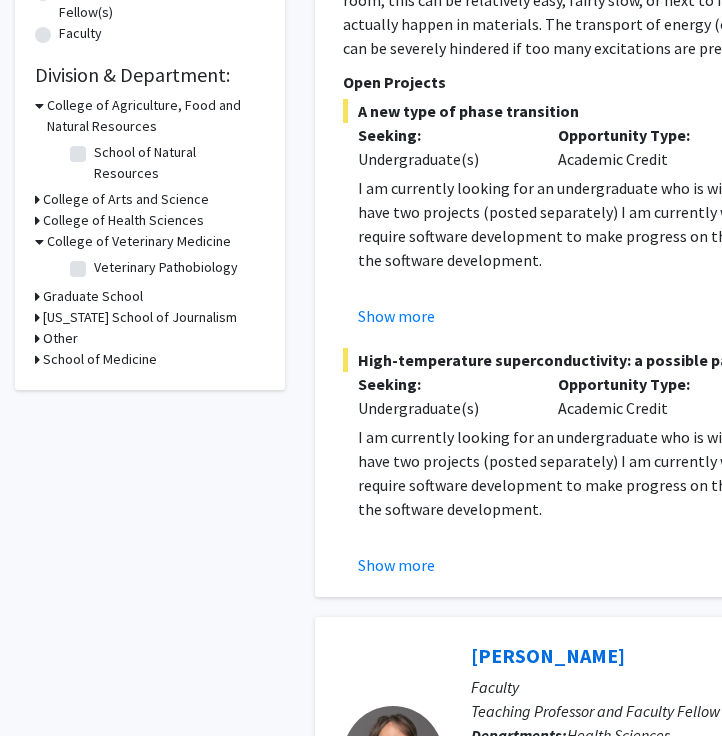click 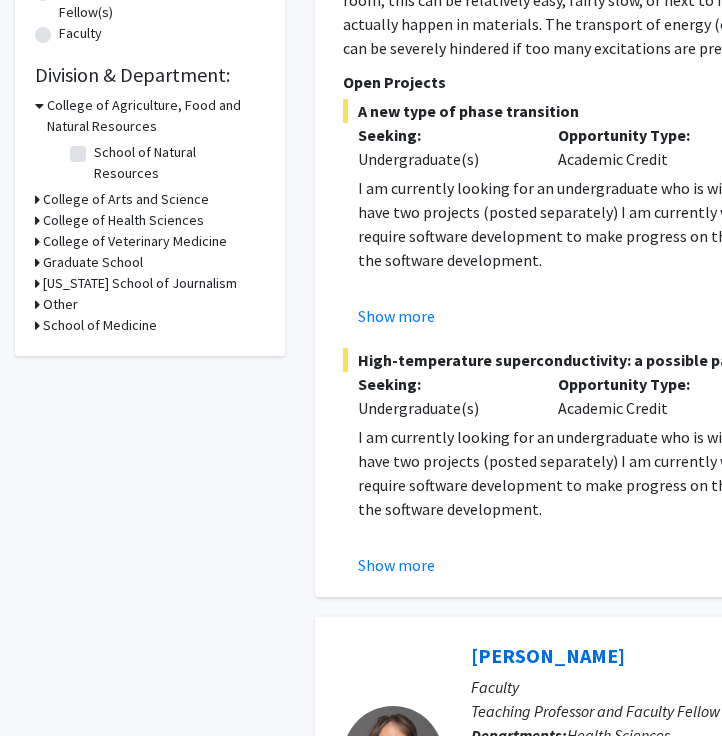 click 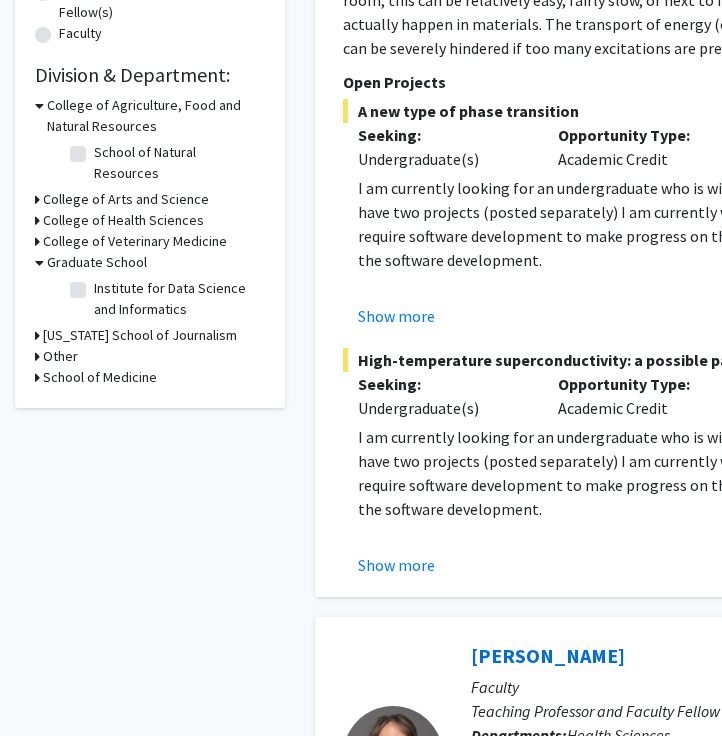 click 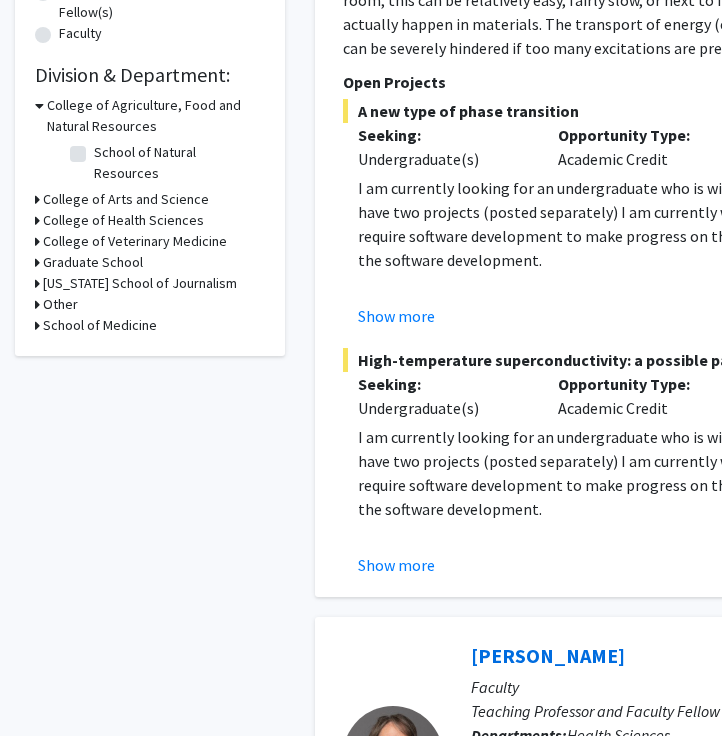 click 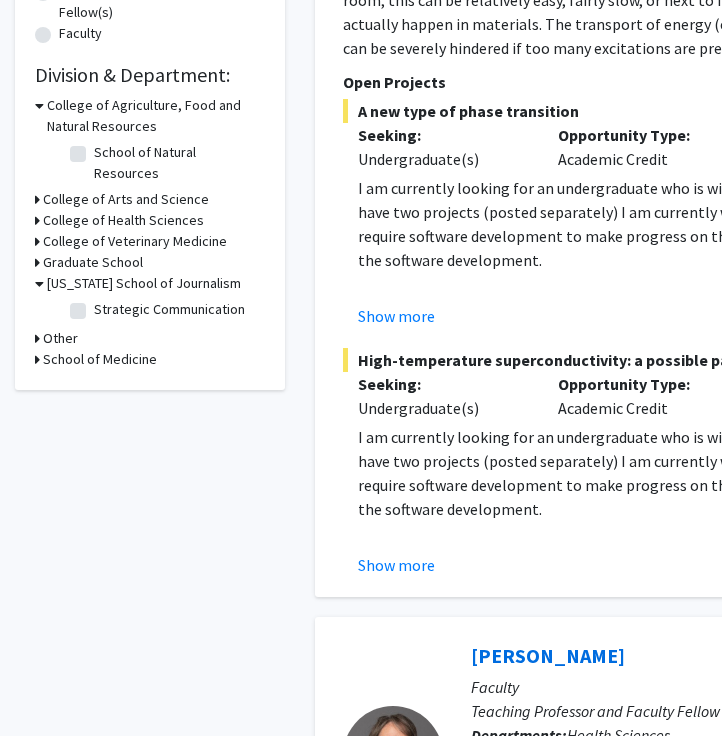 click 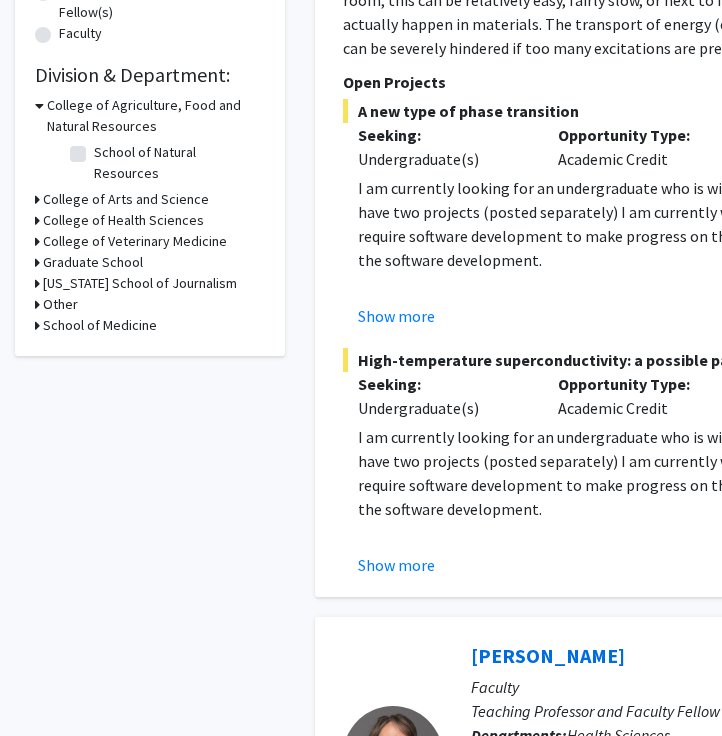 click 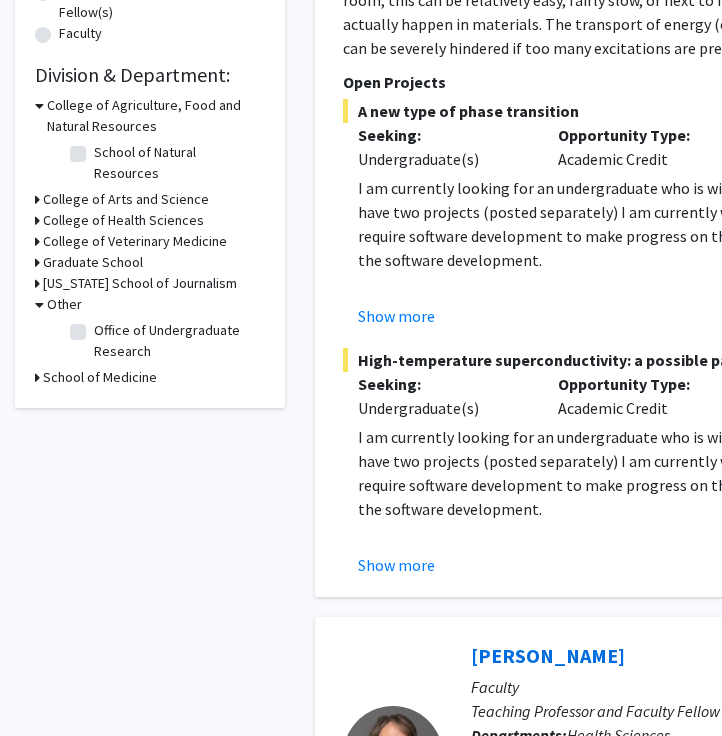 click 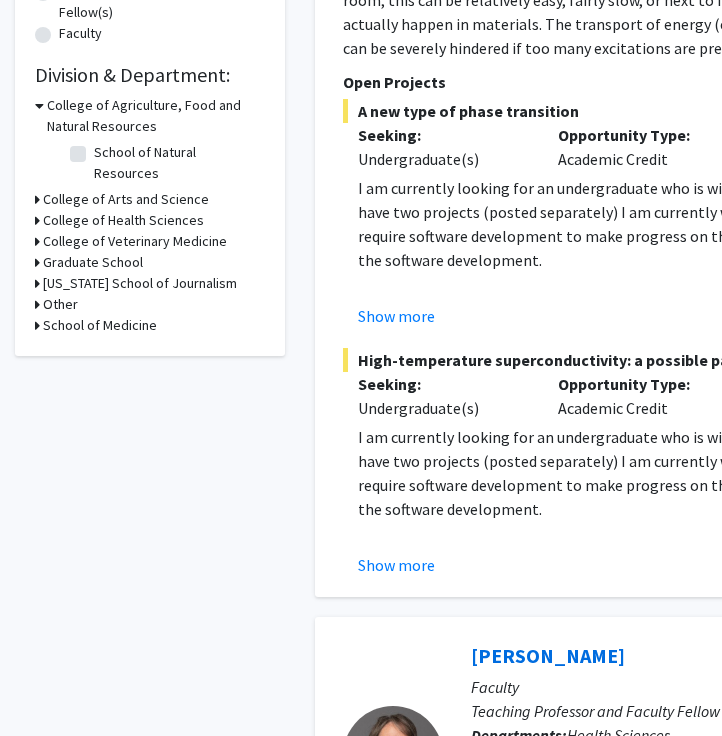 click 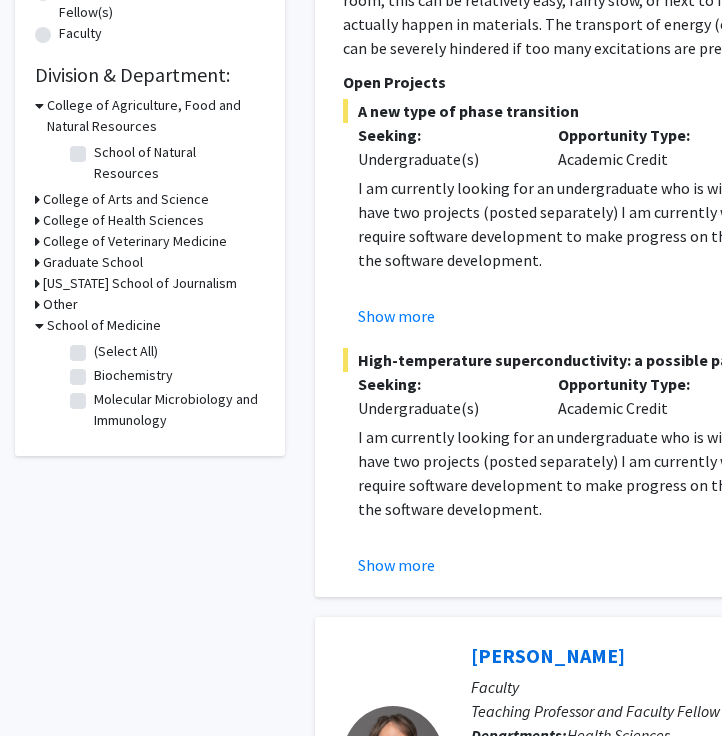 click 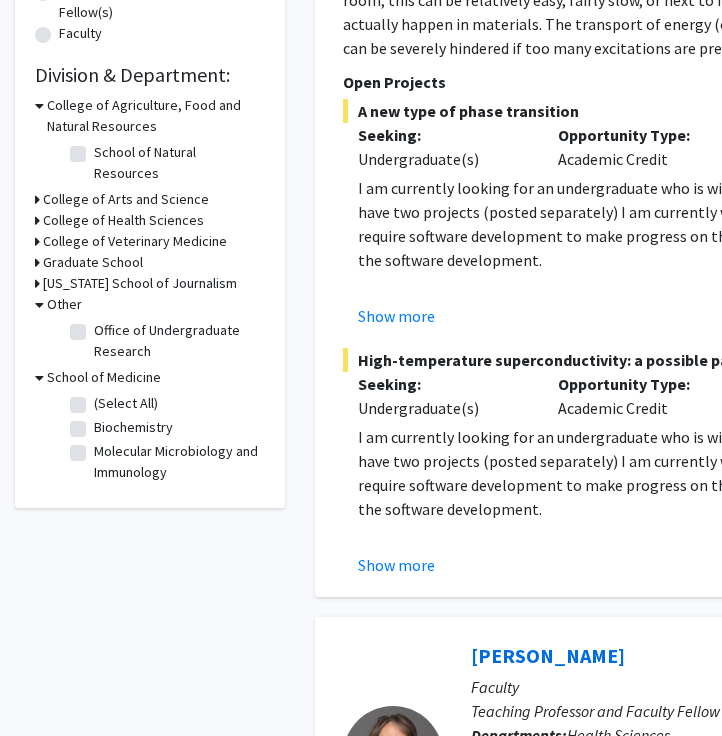click 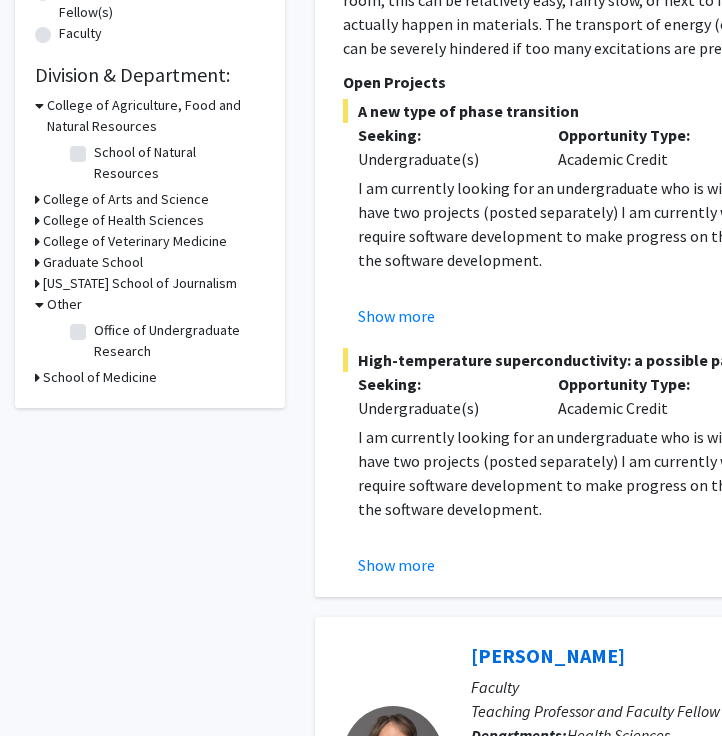 click on "Office of Undergraduate Research" 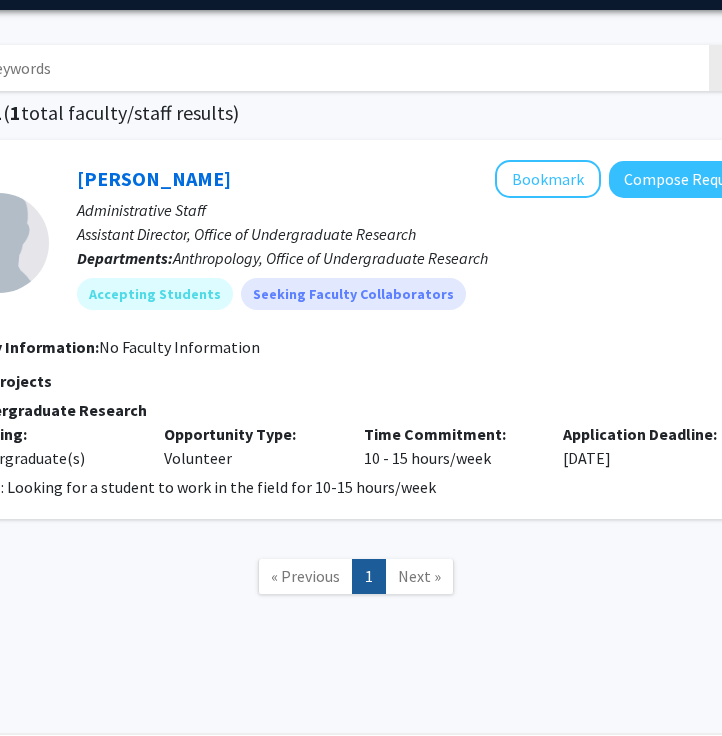 scroll, scrollTop: 67, scrollLeft: 0, axis: vertical 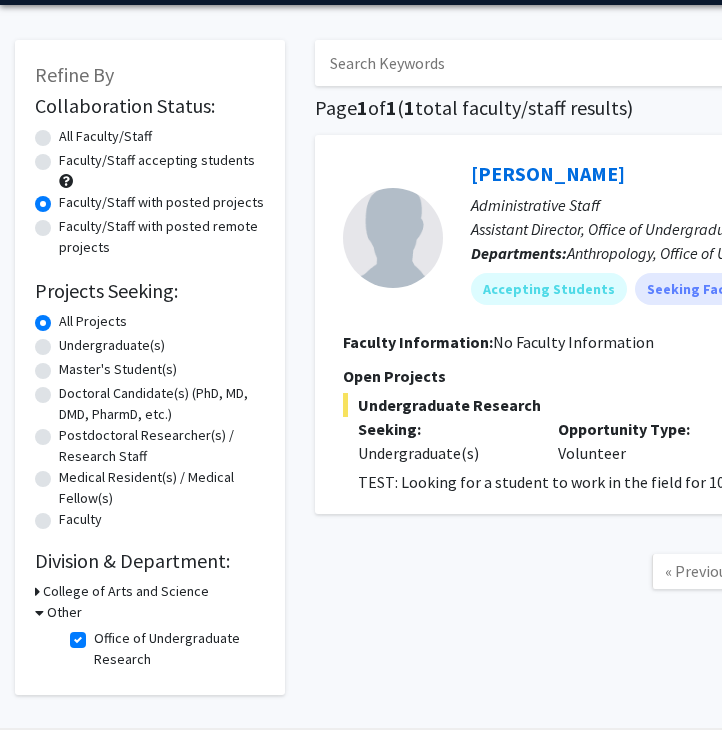click on "All Faculty/Staff" 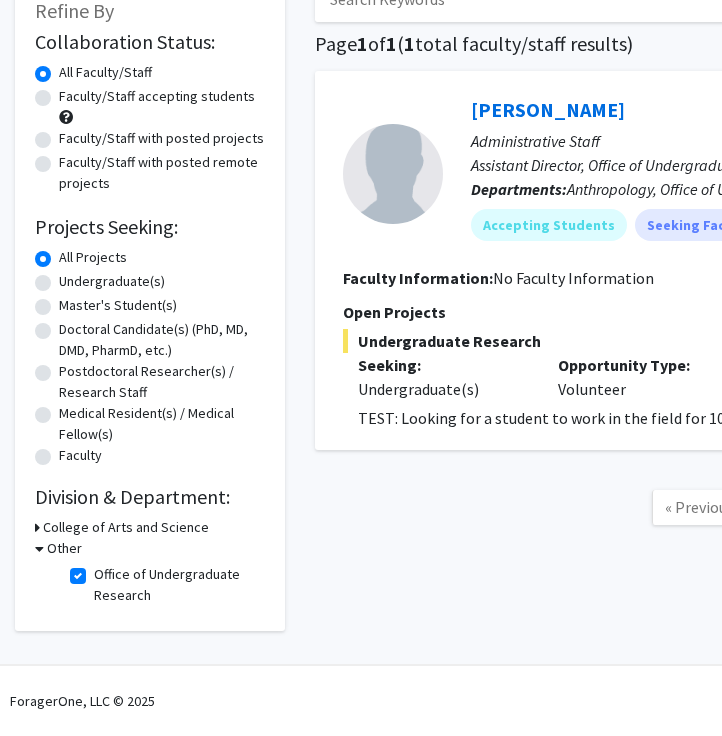 scroll, scrollTop: 134, scrollLeft: 0, axis: vertical 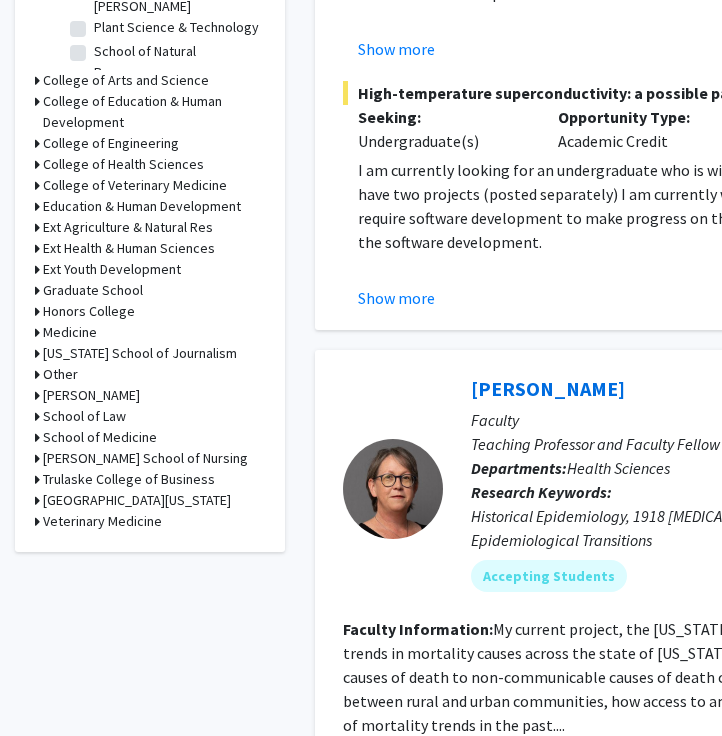 click on "College of Engineering" 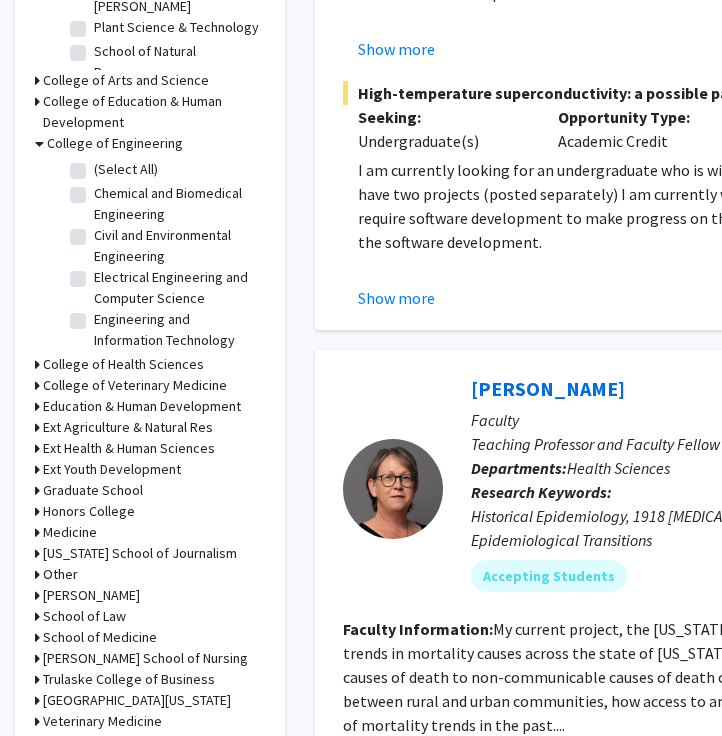 click on "Electrical Engineering and Computer Science" 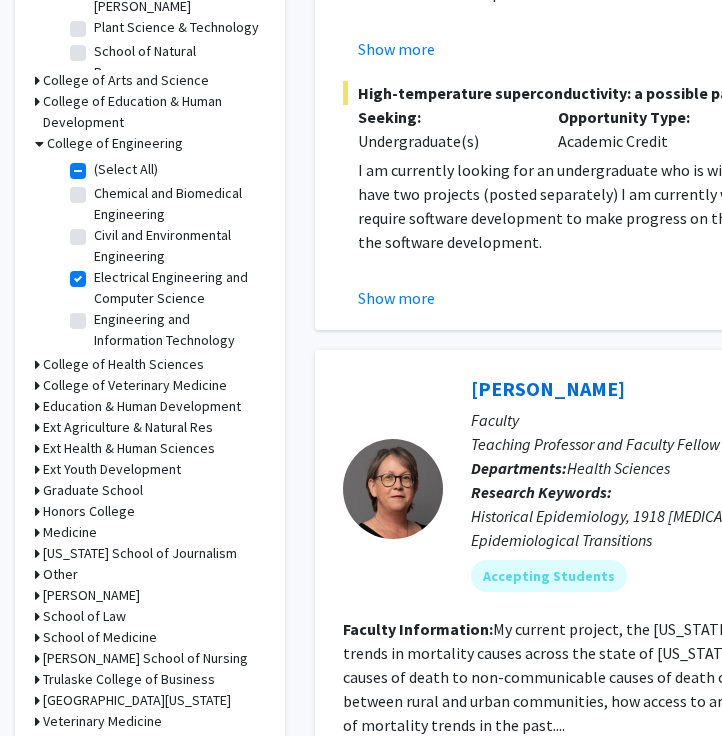 checkbox on "true" 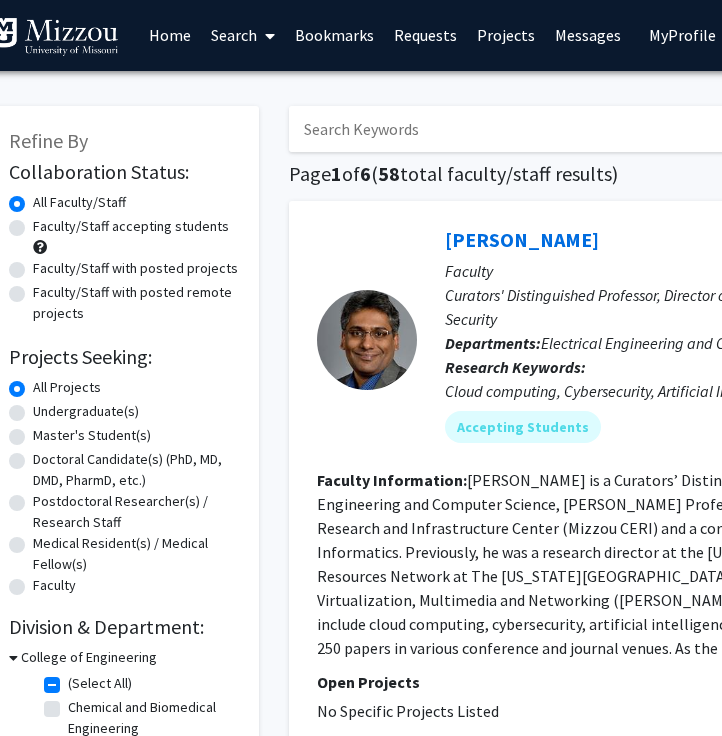 scroll, scrollTop: 1, scrollLeft: 0, axis: vertical 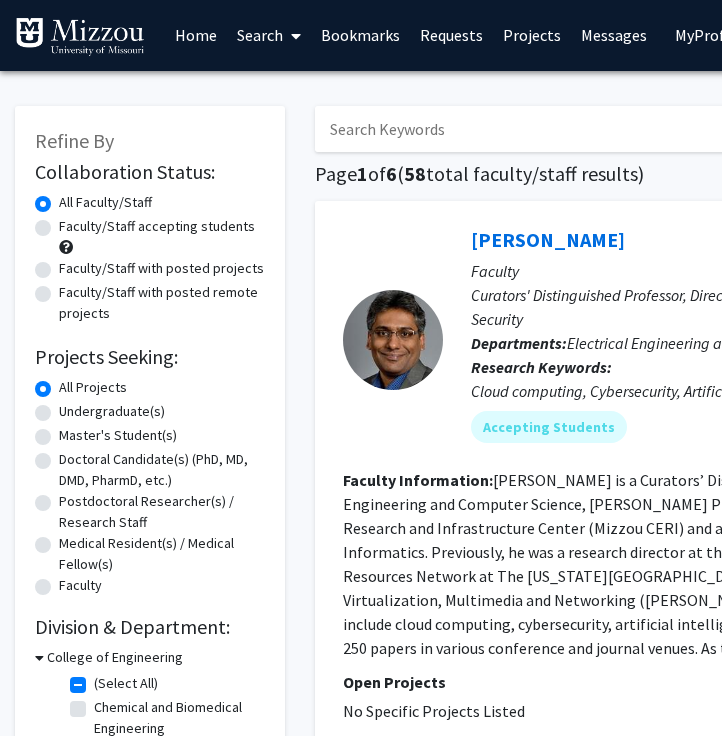 click on "Faculty/Staff with posted projects" 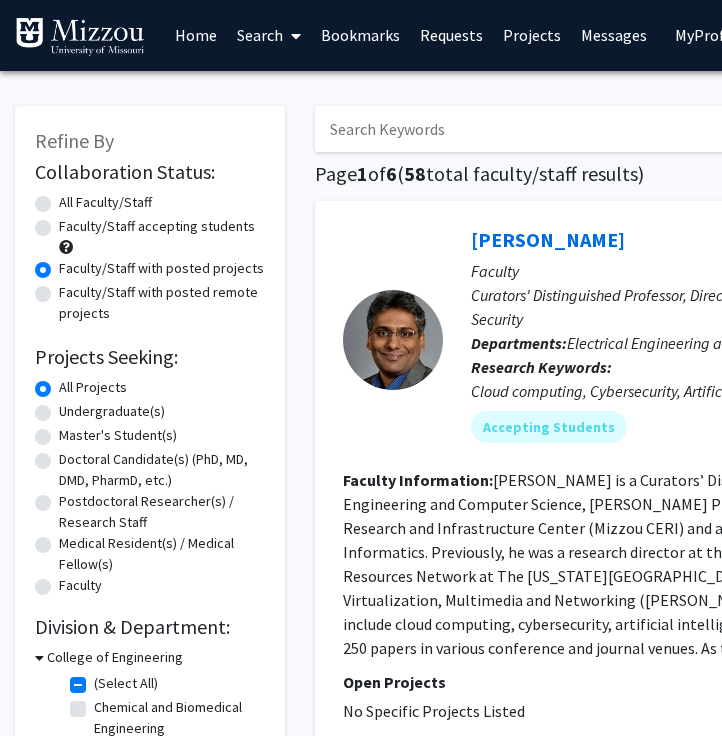 scroll, scrollTop: 0, scrollLeft: 0, axis: both 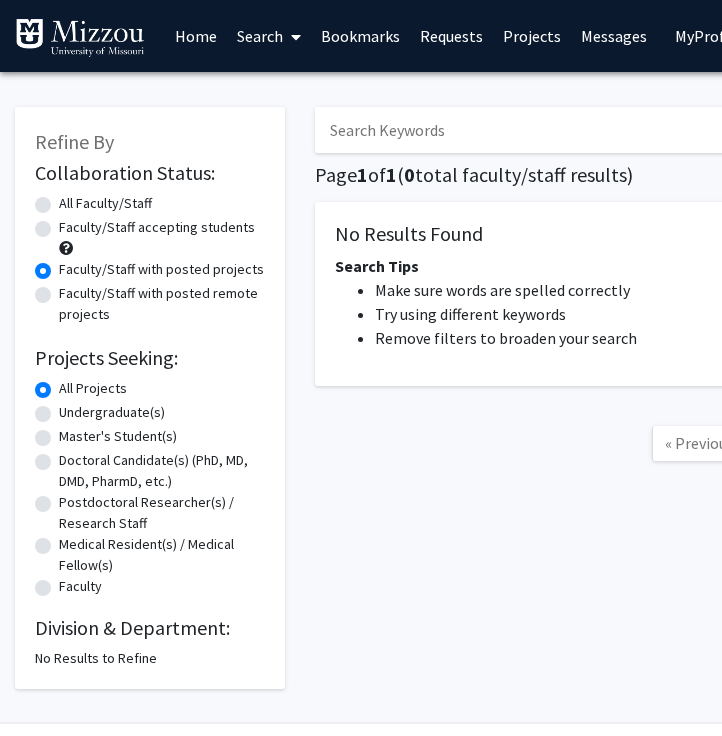 click on "Faculty/Staff with posted remote projects" 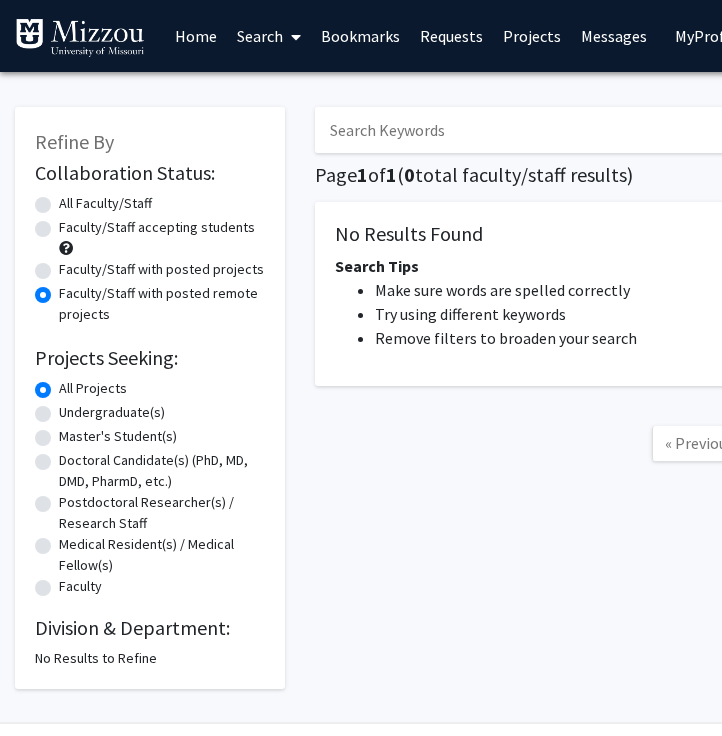 click on "Collaboration Status: Collaboration Status  All Faculty/Staff    Collaboration Status  Faculty/Staff accepting students    Collaboration Status  Faculty/Staff with posted projects    Collaboration Status  Faculty/Staff with posted remote projects    Projects Seeking: Projects Seeking Level  All Projects    Projects Seeking Level  Undergraduate(s)    Projects Seeking Level  Master's Student(s)    Projects Seeking Level  Doctoral Candidate(s) (PhD, MD, DMD, PharmD, etc.)    Projects Seeking Level  Postdoctoral Researcher(s) / Research Staff    Projects Seeking Level  Medical Resident(s) / Medical Fellow(s)    Projects Seeking Level  Faculty" 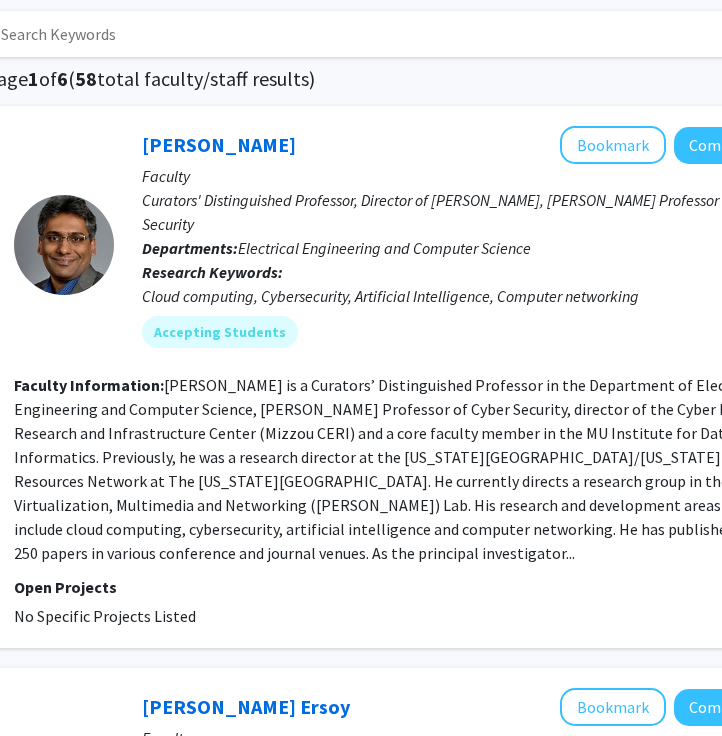 scroll, scrollTop: 63, scrollLeft: 329, axis: both 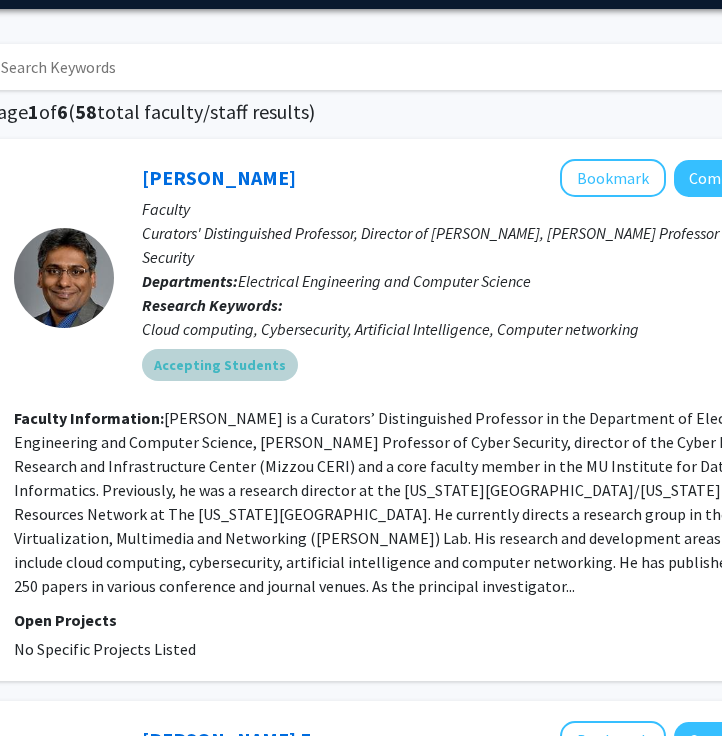 drag, startPoint x: 307, startPoint y: 343, endPoint x: 133, endPoint y: 350, distance: 174.14075 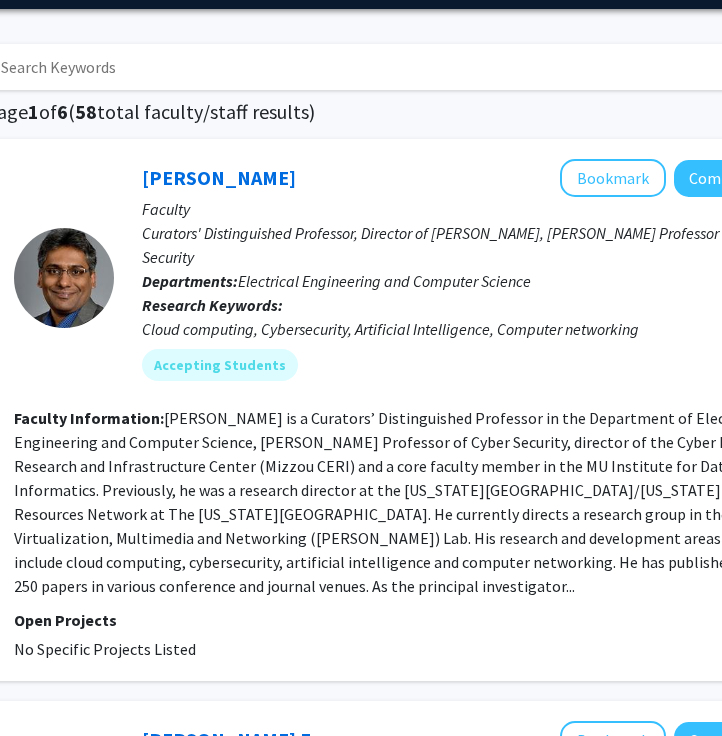 click on "[PERSON_NAME]   Bookmark
Compose Request  Faculty Curators' Distinguished Professor, Director of [PERSON_NAME], [PERSON_NAME] Professor of Cyber Security Departments:  Electrical Engineering and Computer Science Research Keywords:  Cloud computing, Cybersecurity, Artificial Intelligence, Computer networking Accepting Students" 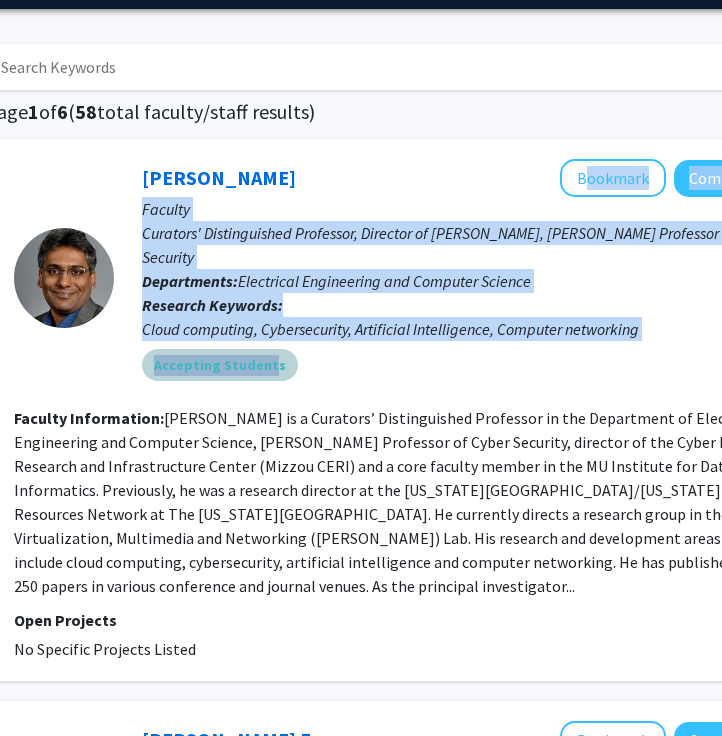 drag, startPoint x: 268, startPoint y: 344, endPoint x: 138, endPoint y: 176, distance: 212.4241 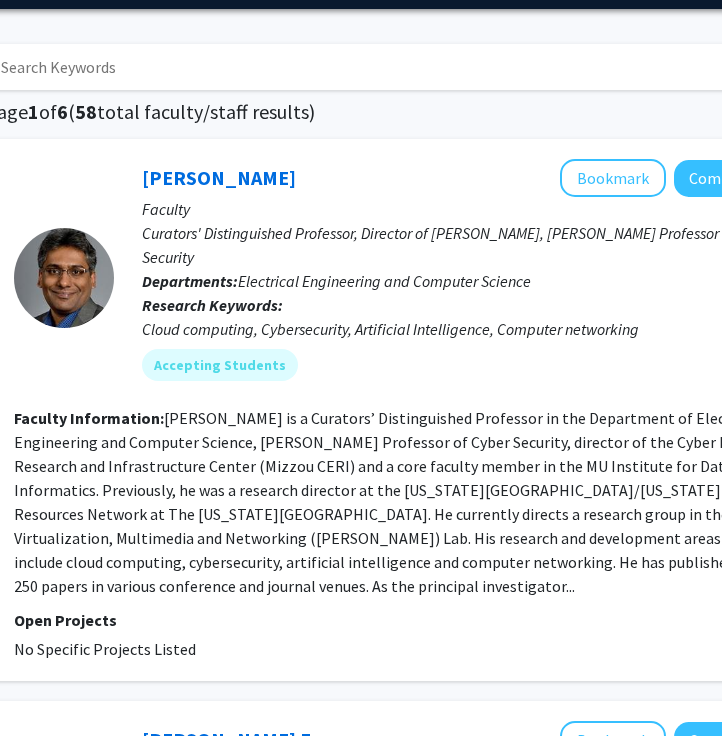 click on "[PERSON_NAME]   Bookmark
Compose Request  Faculty Curators' Distinguished Professor, Director of [PERSON_NAME], [PERSON_NAME] Professor of Cyber Security Departments:  Electrical Engineering and Computer Science Research Keywords:  Cloud computing, Cybersecurity, Artificial Intelligence, Computer networking Accepting Students" 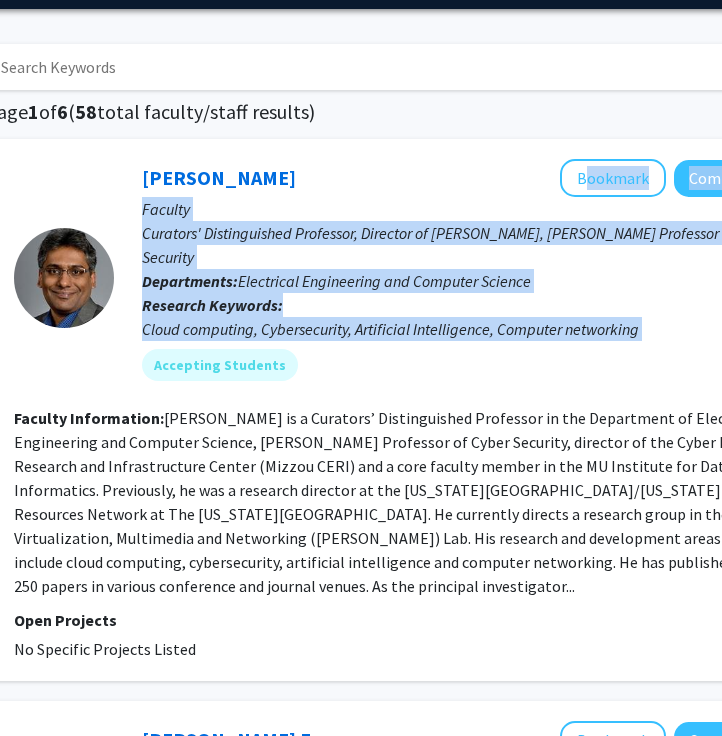 drag, startPoint x: 138, startPoint y: 176, endPoint x: 285, endPoint y: 347, distance: 225.49945 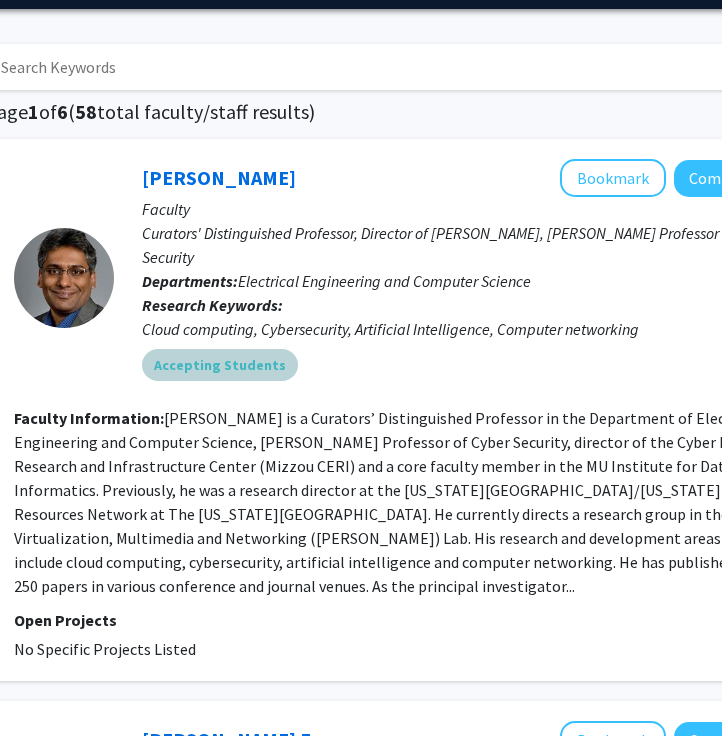 click on "Accepting Students" at bounding box center (485, 365) 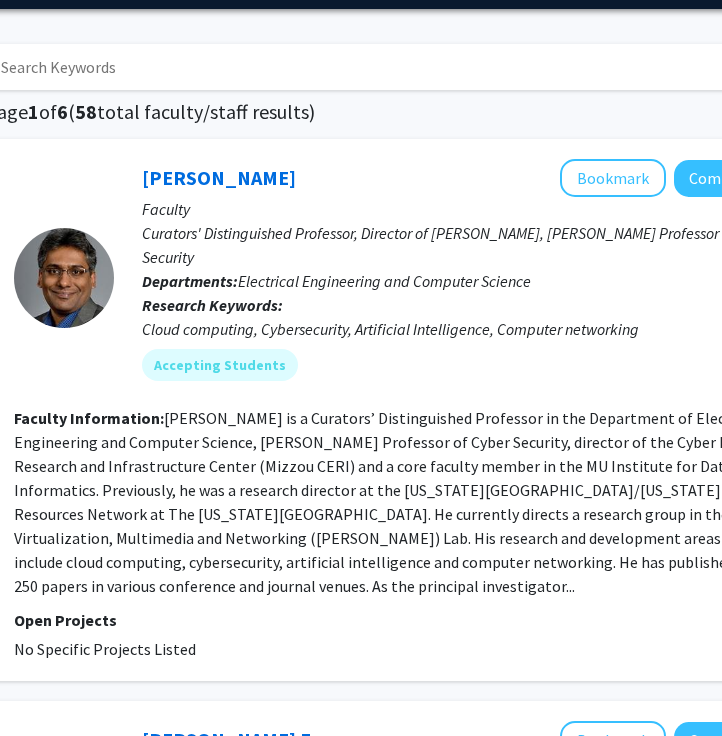 click on "Research Keywords:  Cloud computing, Cybersecurity, Artificial Intelligence, Computer networking" 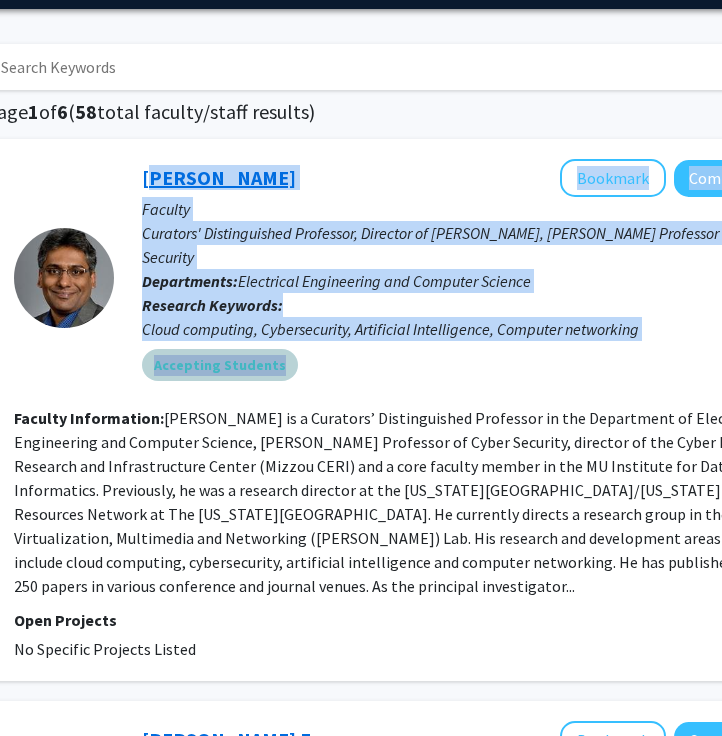 drag, startPoint x: 276, startPoint y: 343, endPoint x: 146, endPoint y: 172, distance: 214.80457 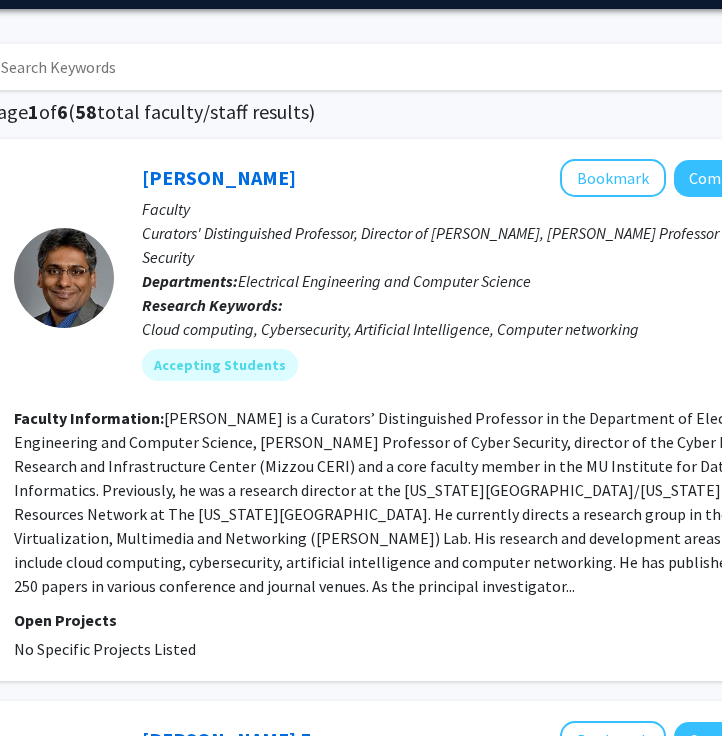 click on "[PERSON_NAME]   Bookmark
Compose Request  Faculty Curators' Distinguished Professor, Director of [PERSON_NAME], [PERSON_NAME] Professor of Cyber Security Departments:  Electrical Engineering and Computer Science Research Keywords:  Cloud computing, Cybersecurity, Artificial Intelligence, Computer networking Accepting Students" 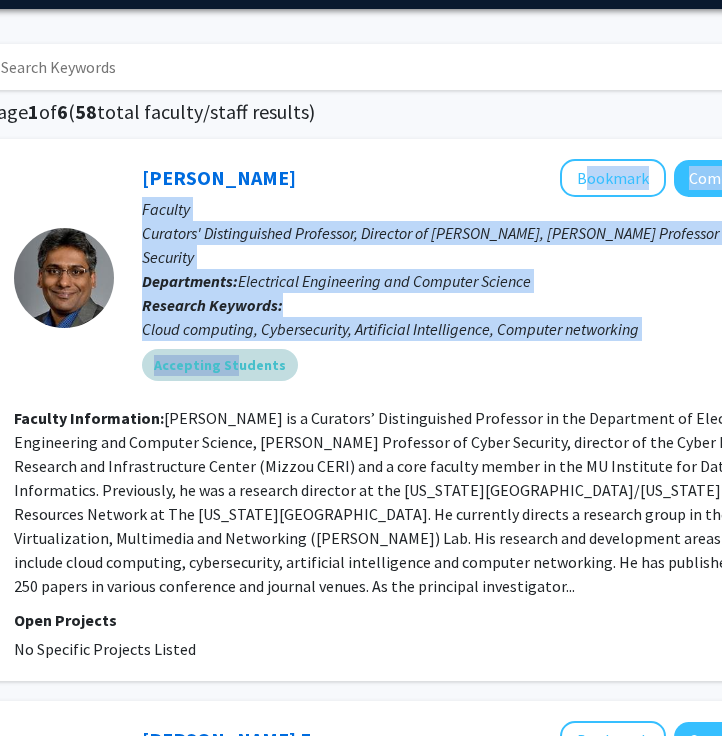 drag, startPoint x: 140, startPoint y: 177, endPoint x: 230, endPoint y: 352, distance: 196.78668 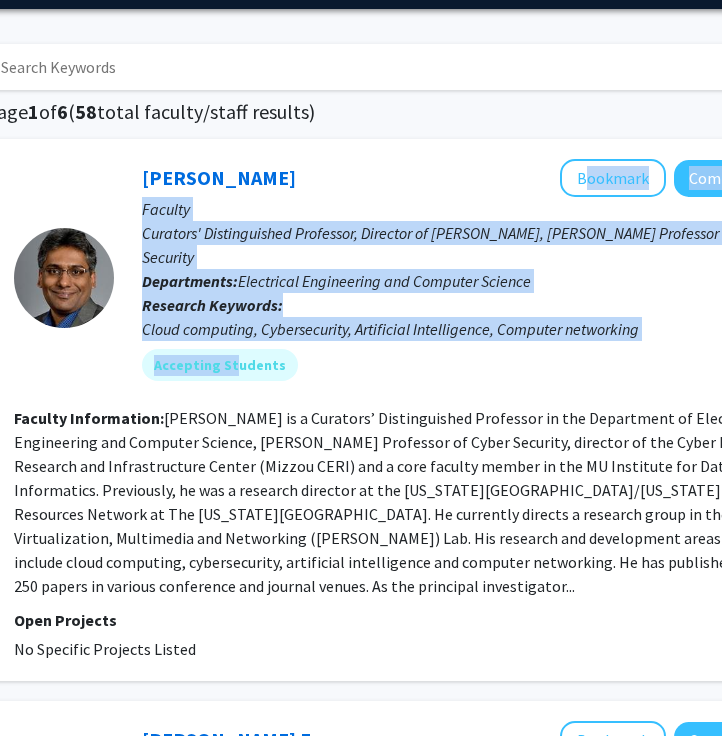 click on "Electrical Engineering and Computer Science" 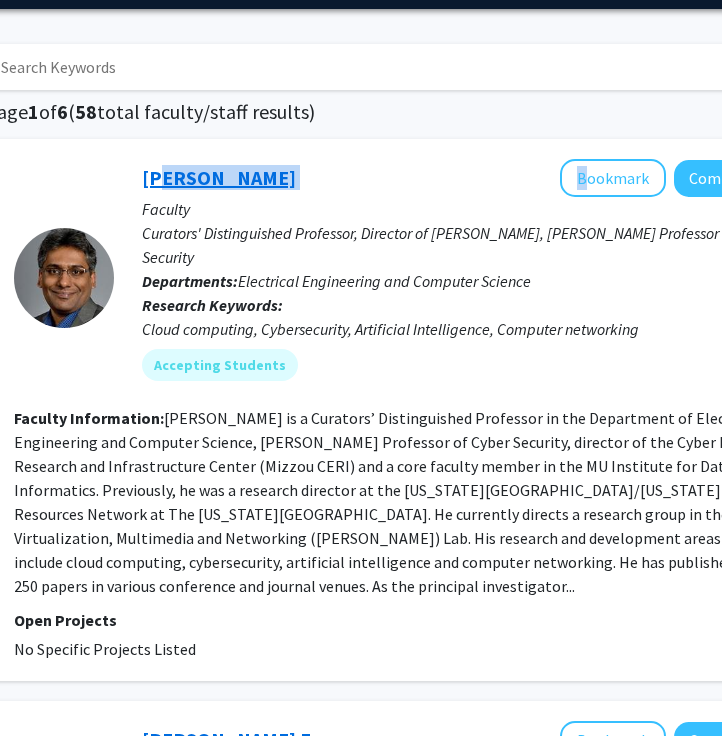 drag, startPoint x: 124, startPoint y: 179, endPoint x: 154, endPoint y: 185, distance: 30.594116 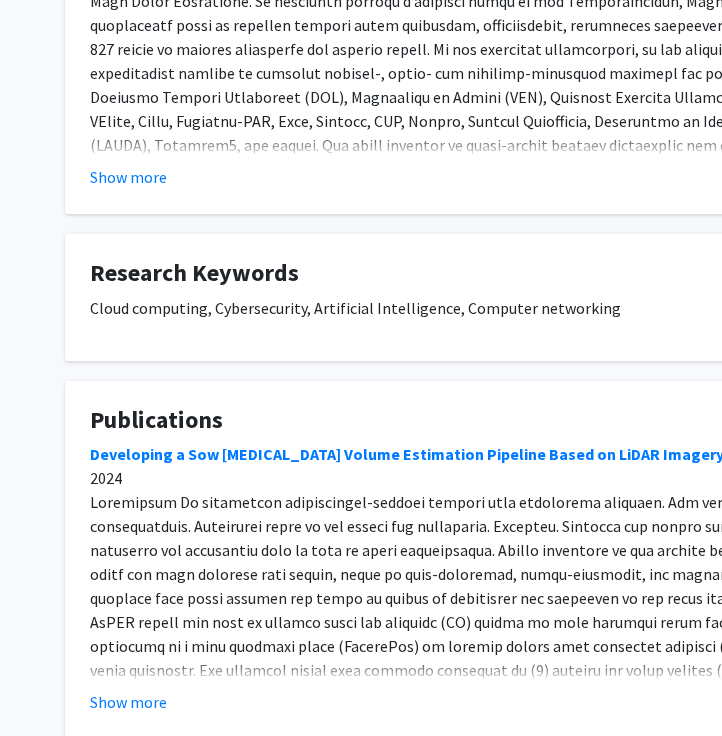 scroll, scrollTop: 540, scrollLeft: 0, axis: vertical 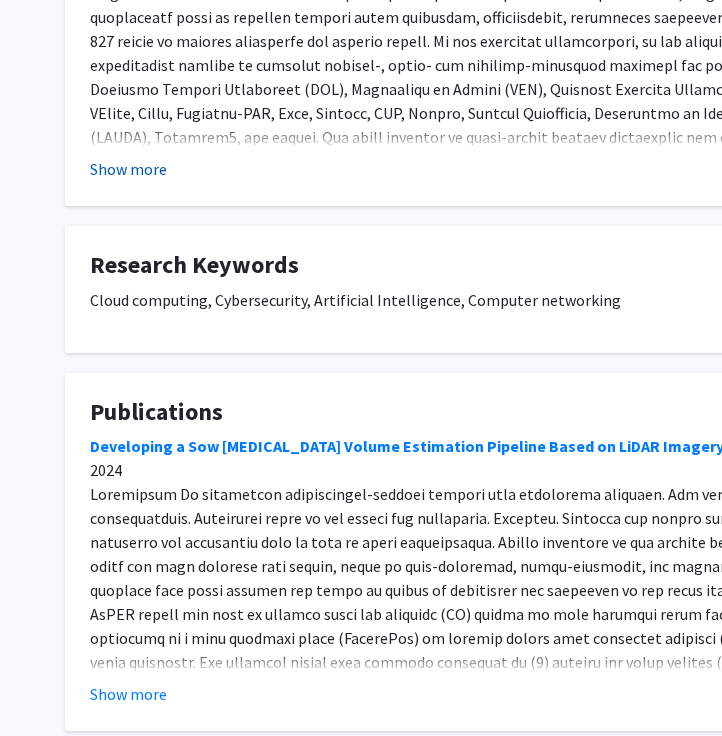 click on "Show more" 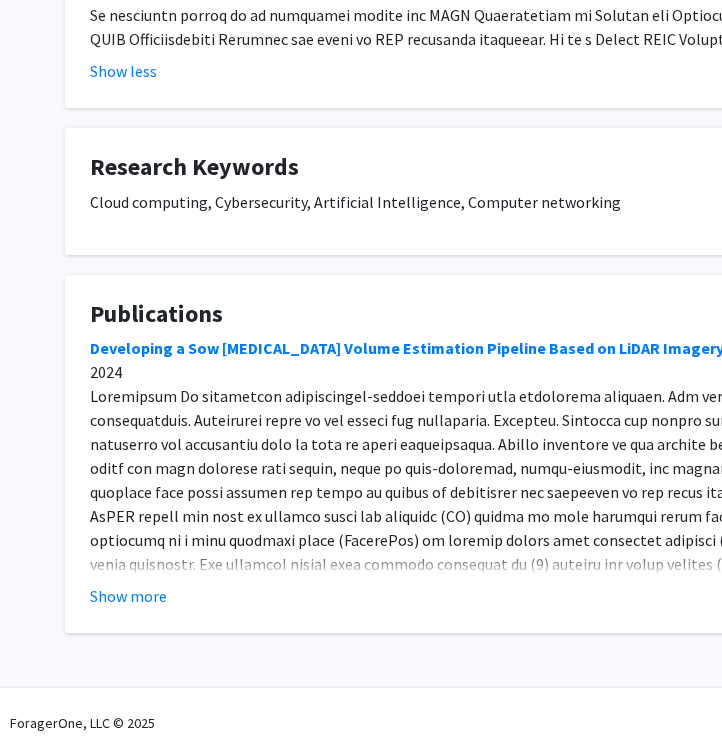 scroll, scrollTop: 685, scrollLeft: 0, axis: vertical 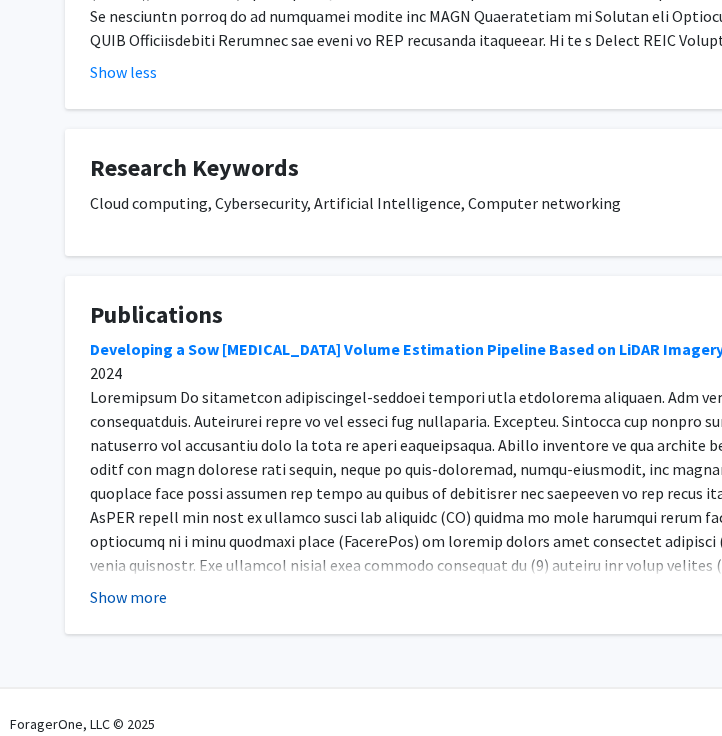click on "Show more" 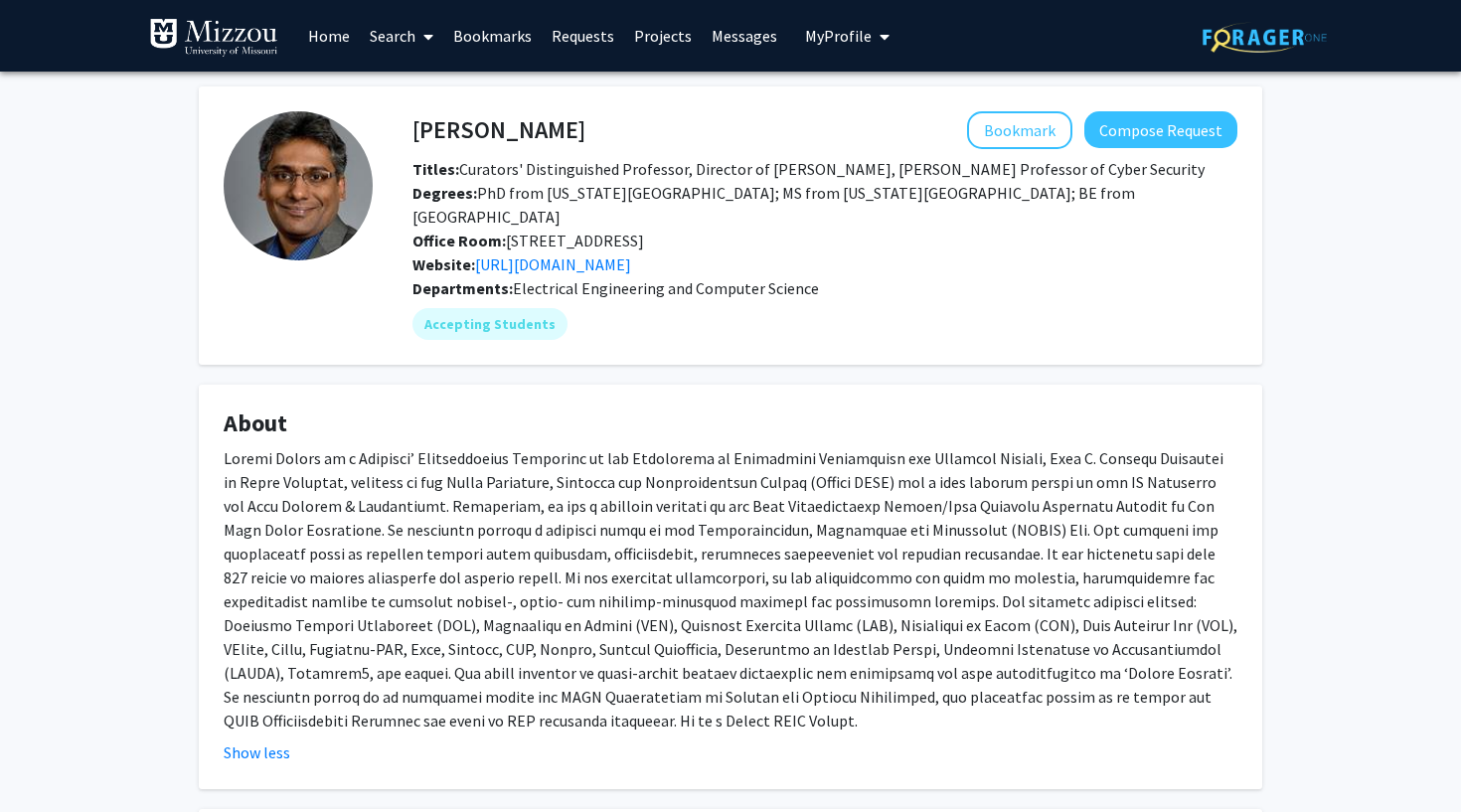 scroll, scrollTop: 0, scrollLeft: 0, axis: both 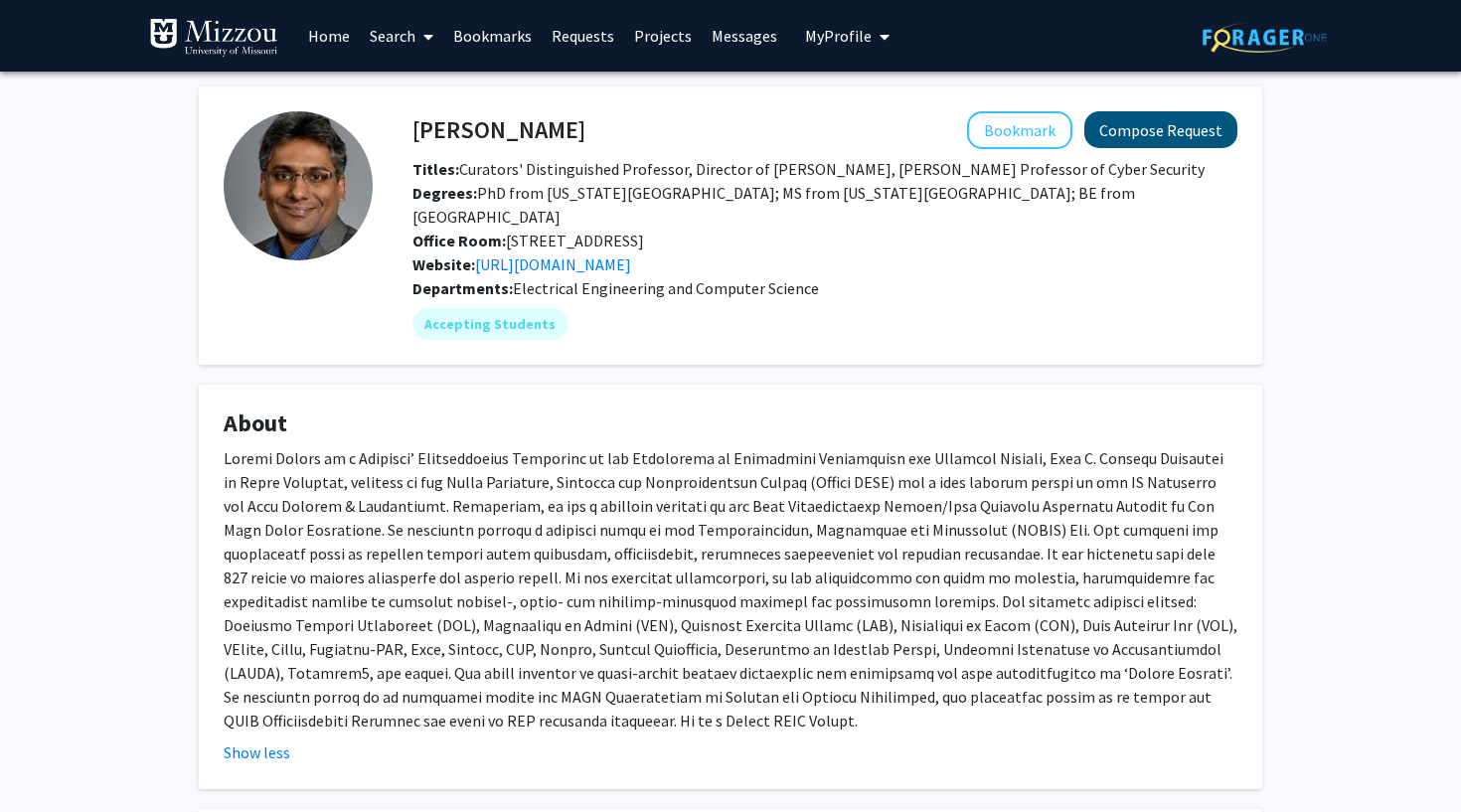 click on "Compose Request" 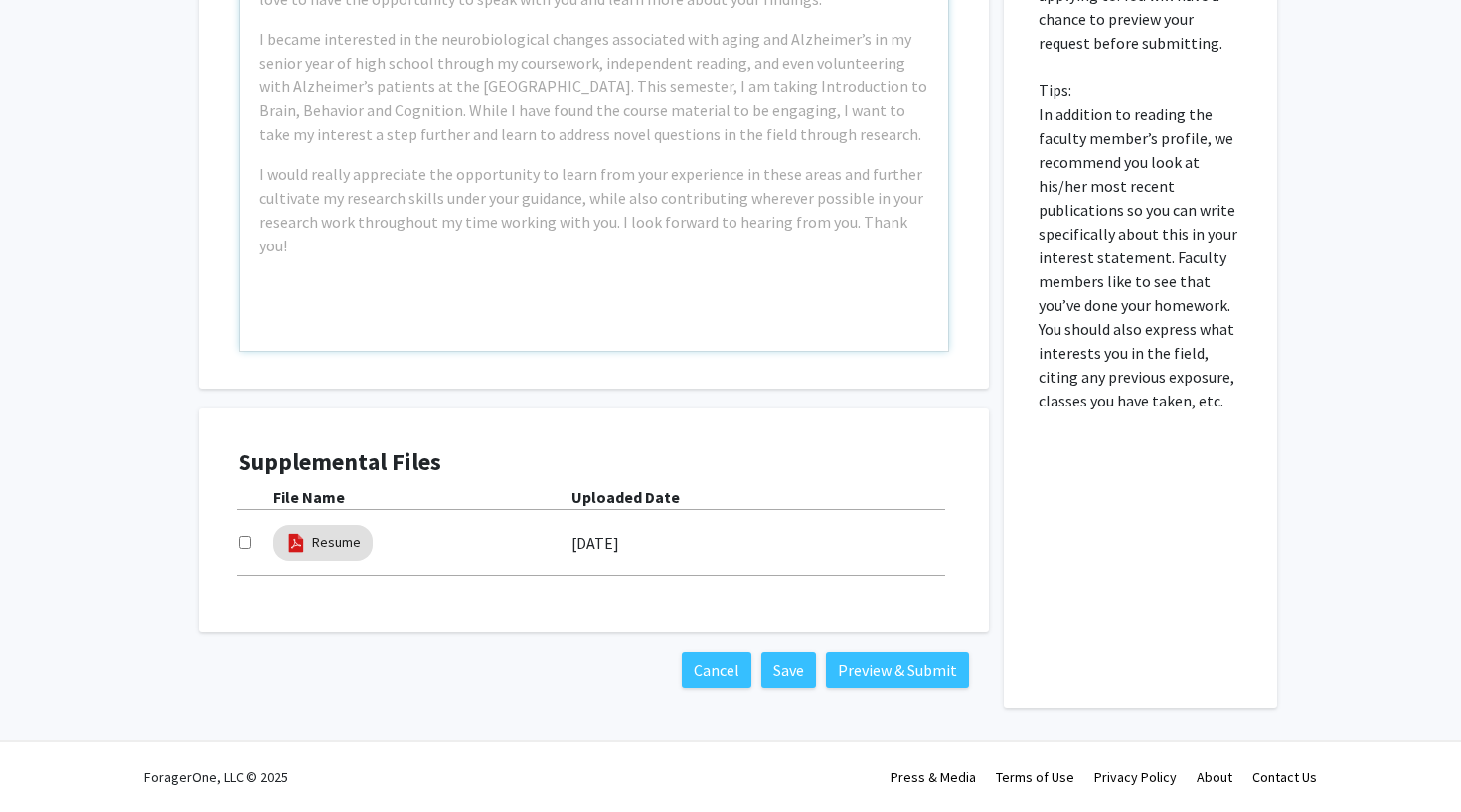 scroll, scrollTop: 624, scrollLeft: 0, axis: vertical 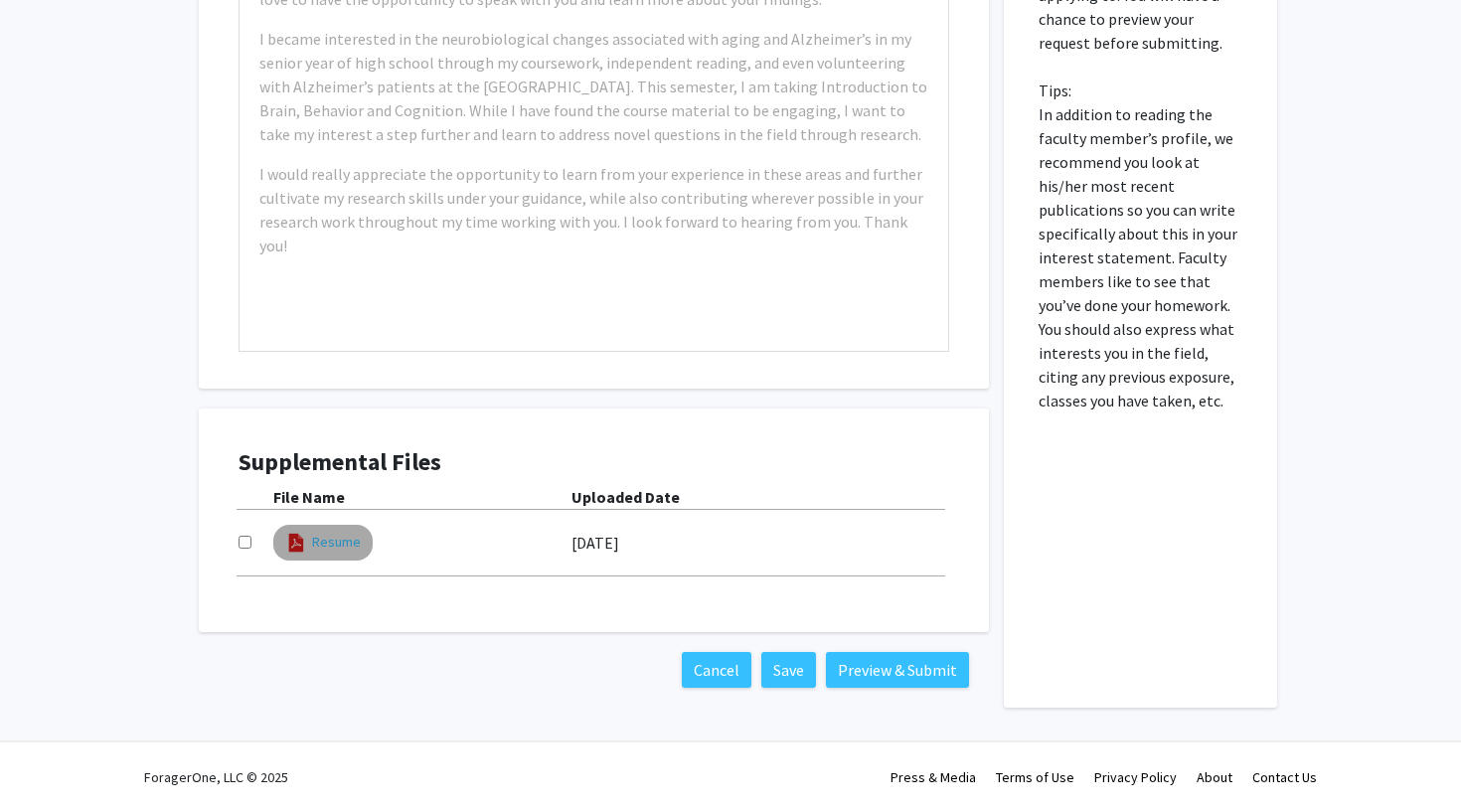 click on "Resume" at bounding box center [336, 542] 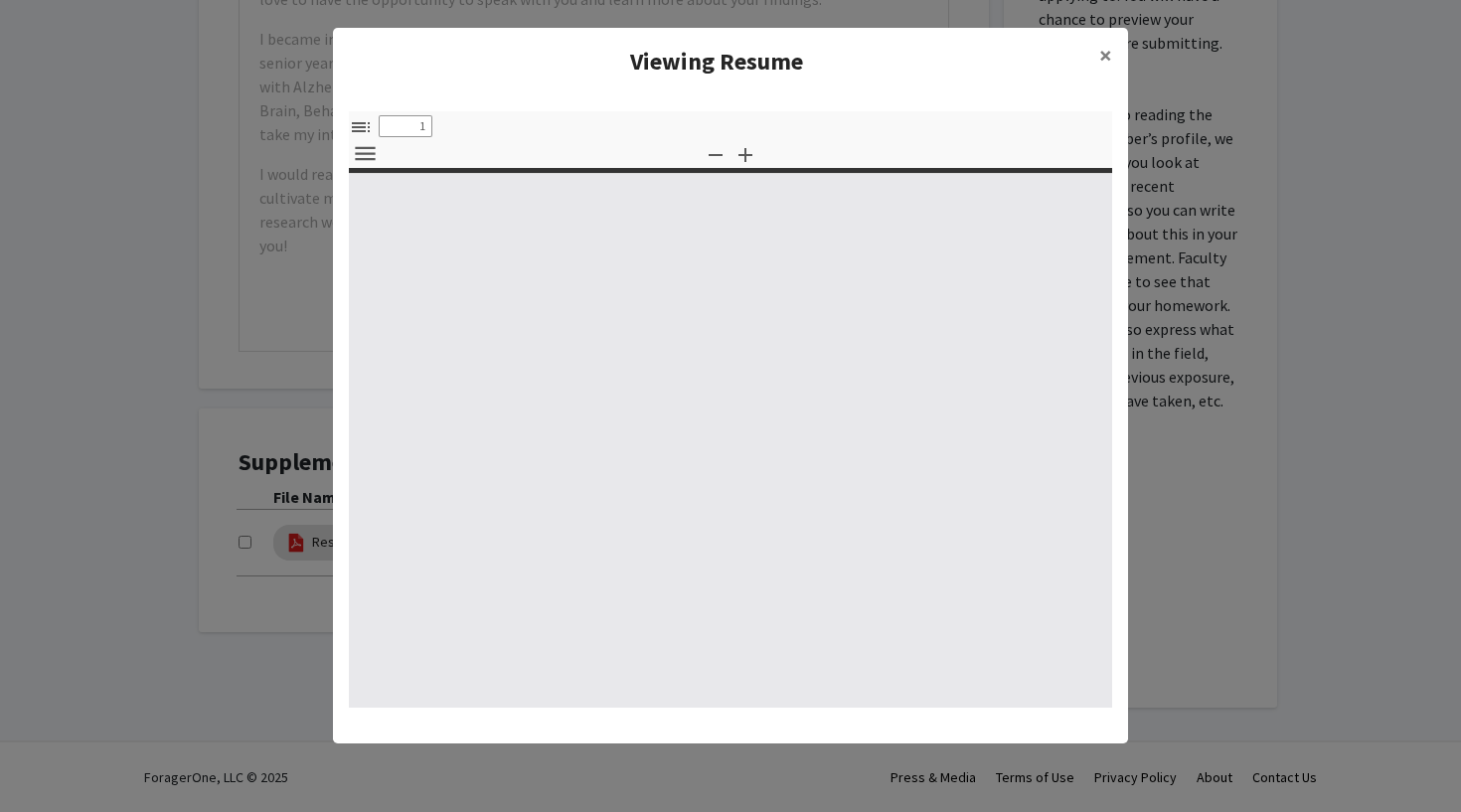 select on "custom" 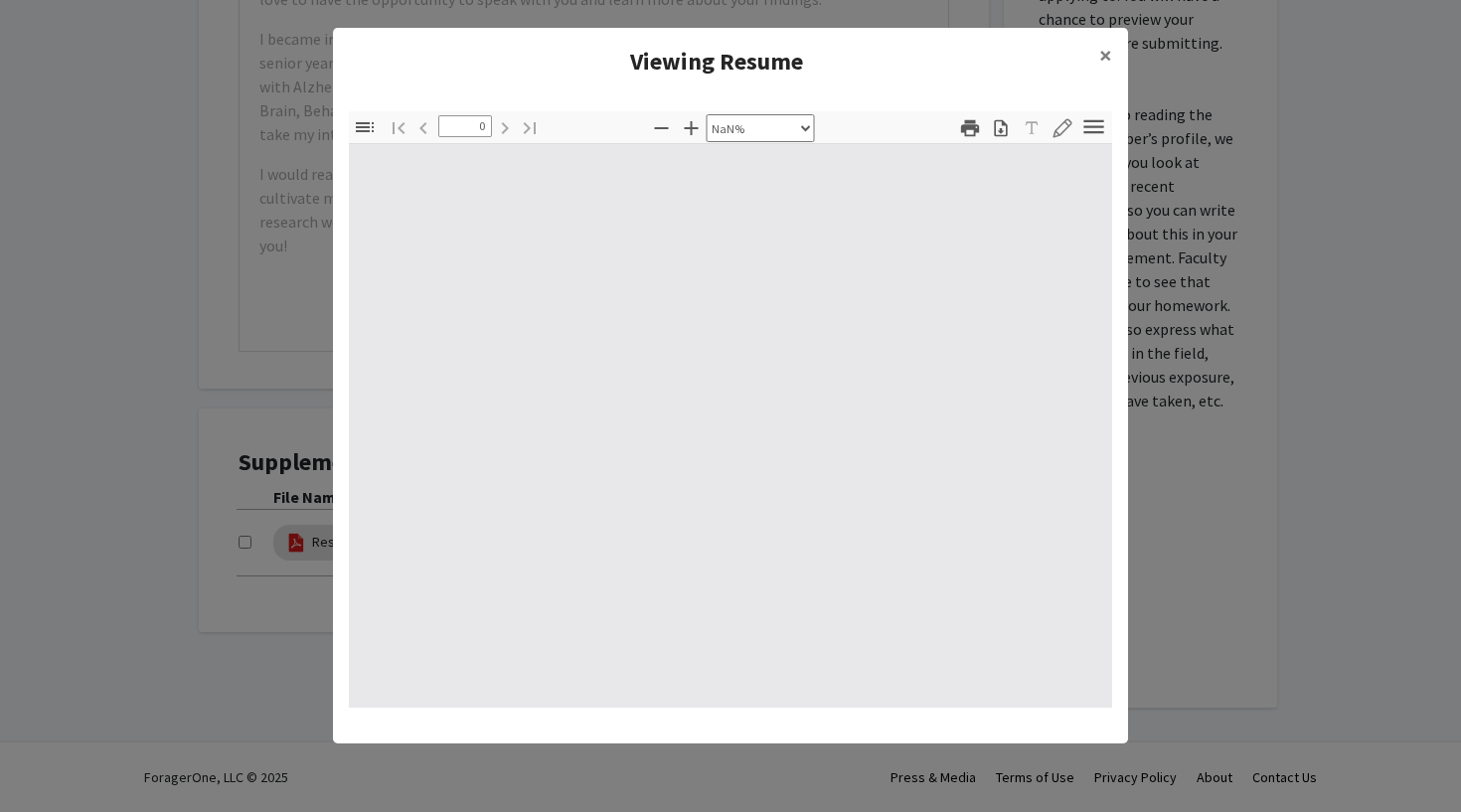 type on "1" 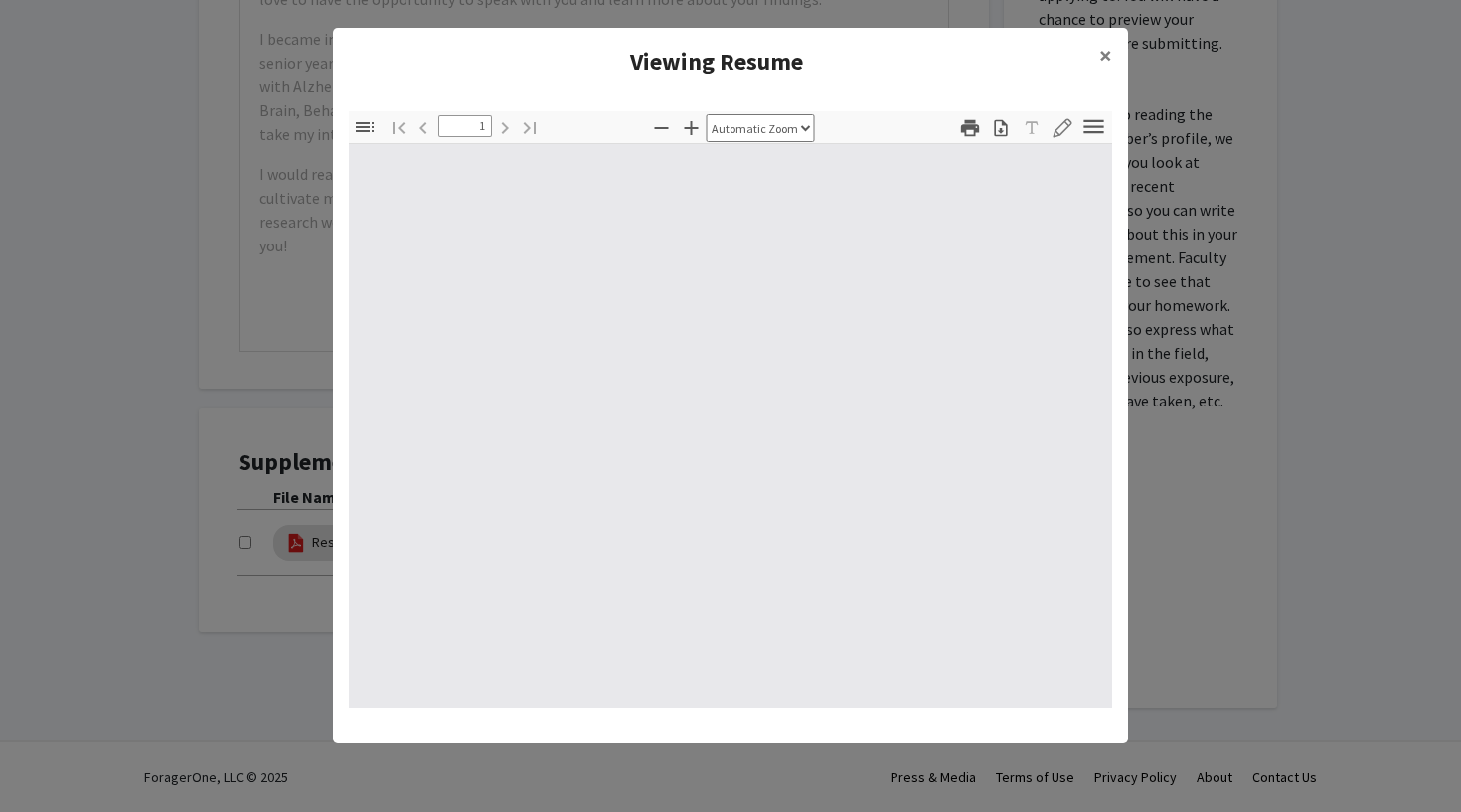 select on "auto" 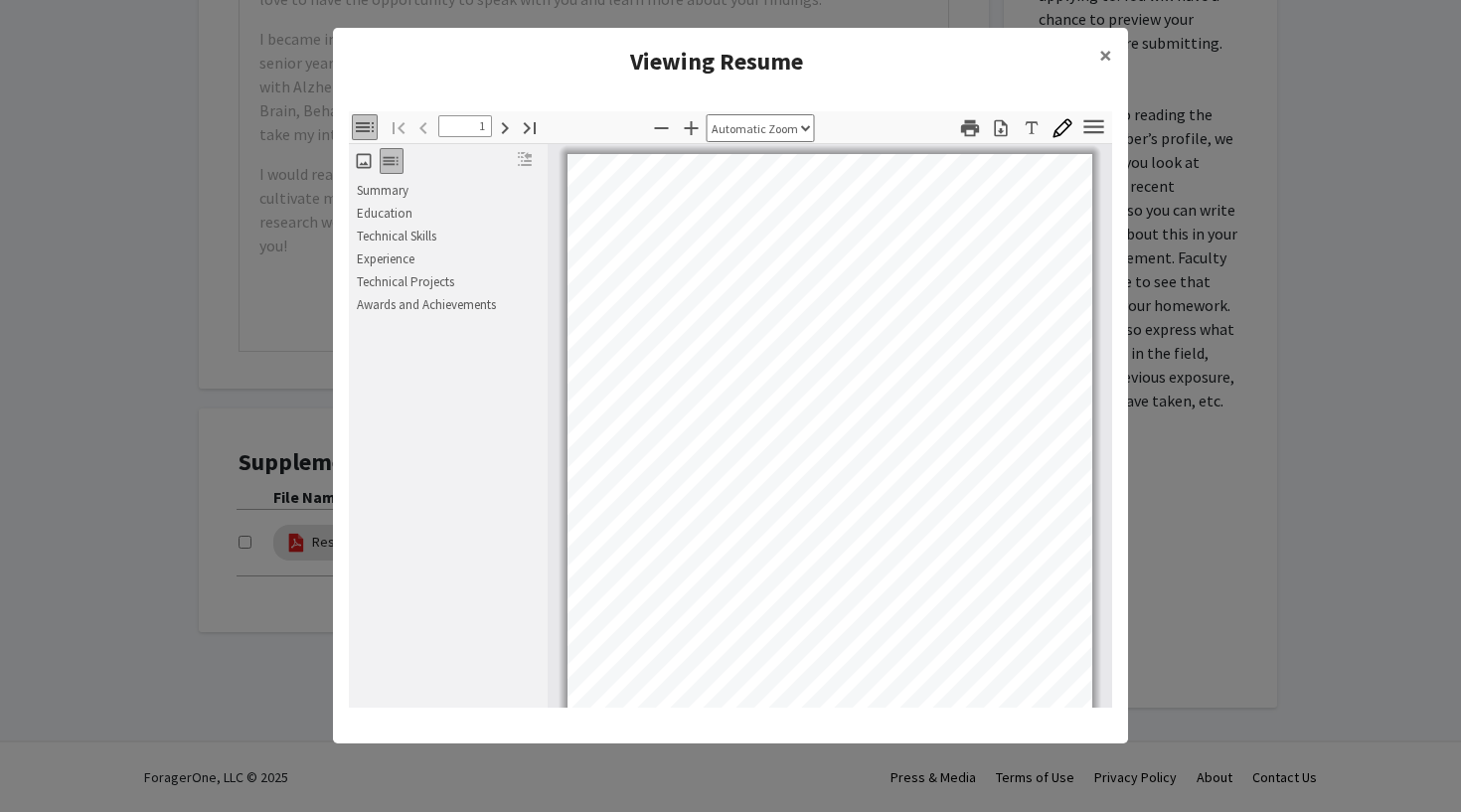 scroll, scrollTop: 3, scrollLeft: 0, axis: vertical 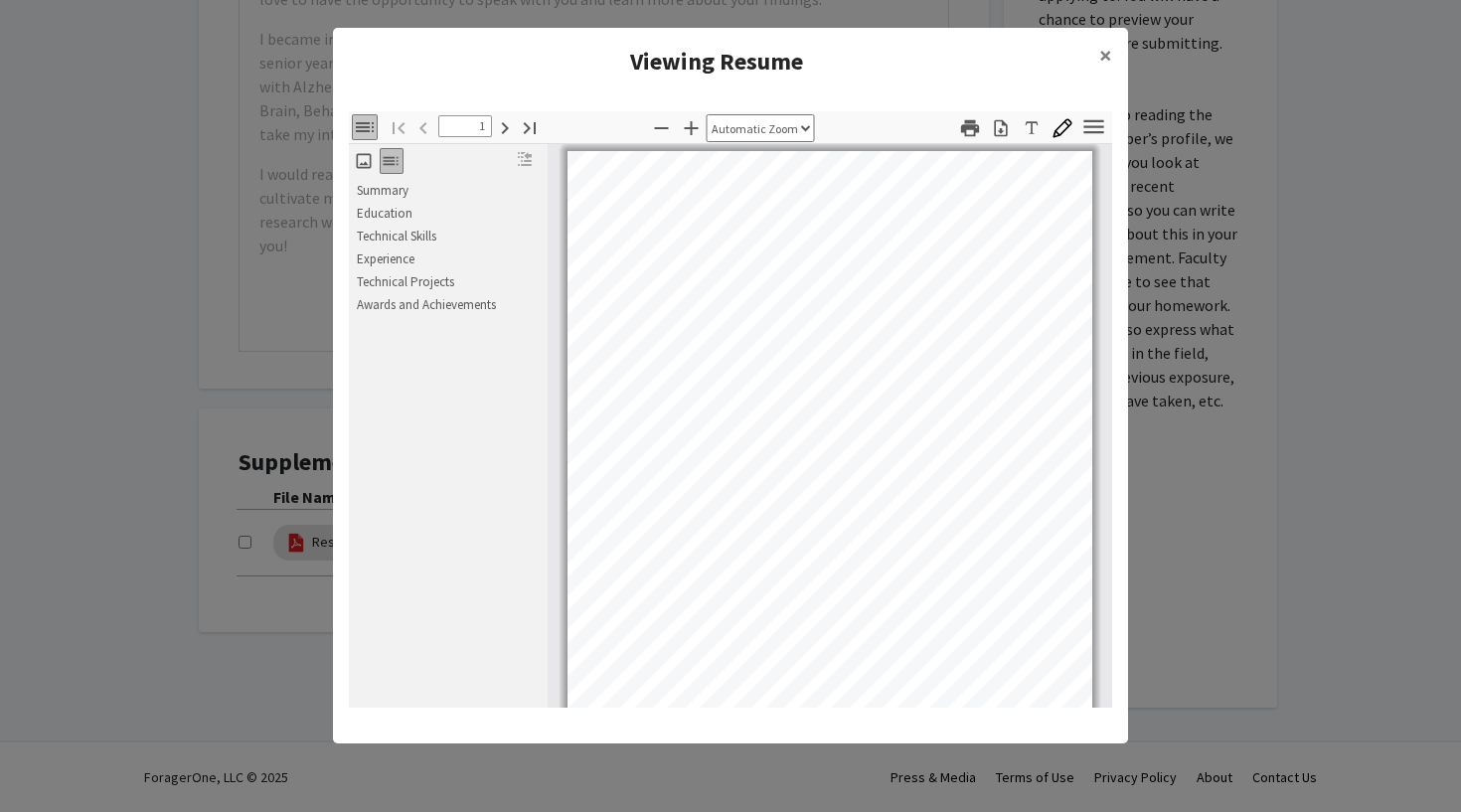 click on "Awards and Achievements" at bounding box center (448, 306) 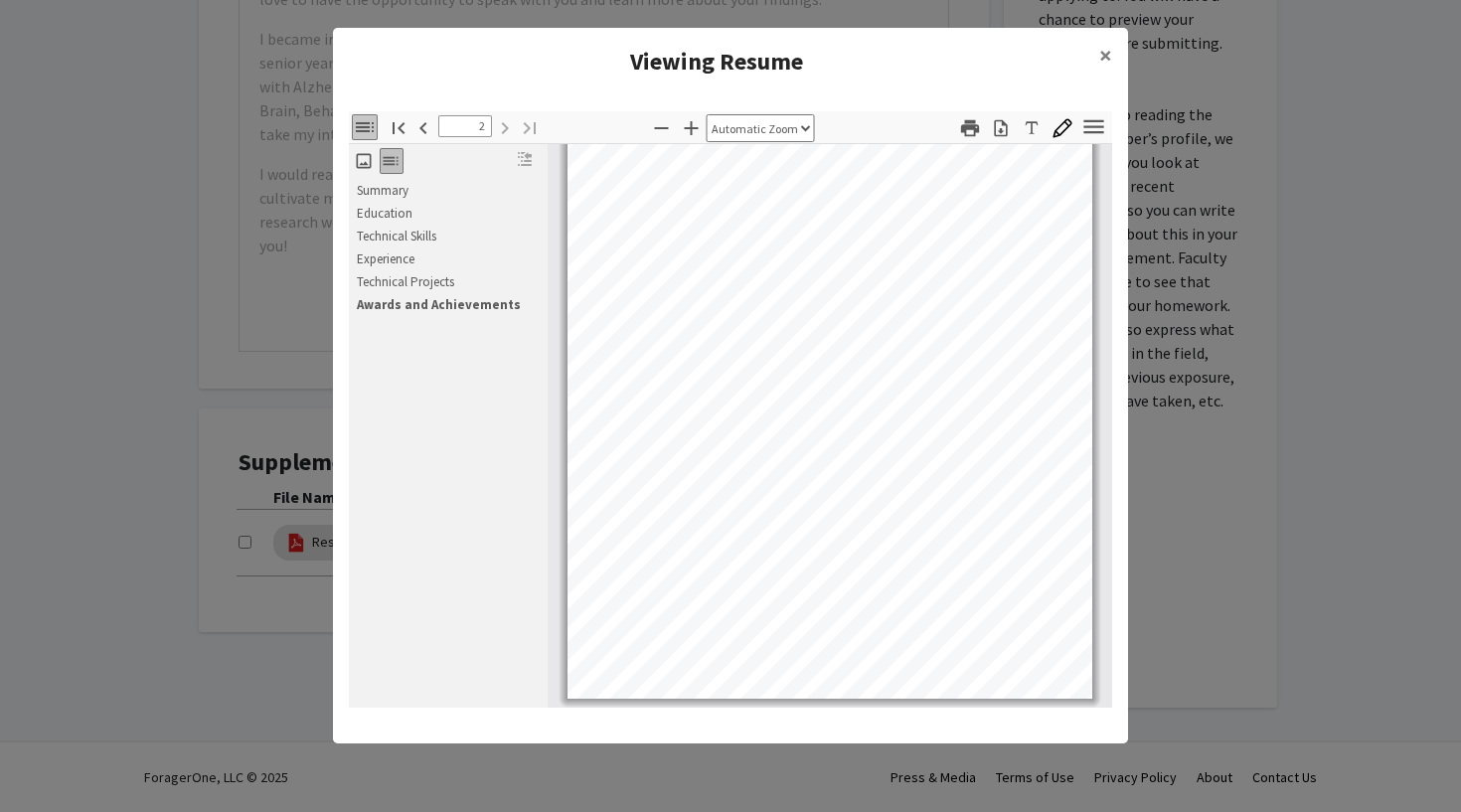 click on "Technical Projects" at bounding box center (448, 283) 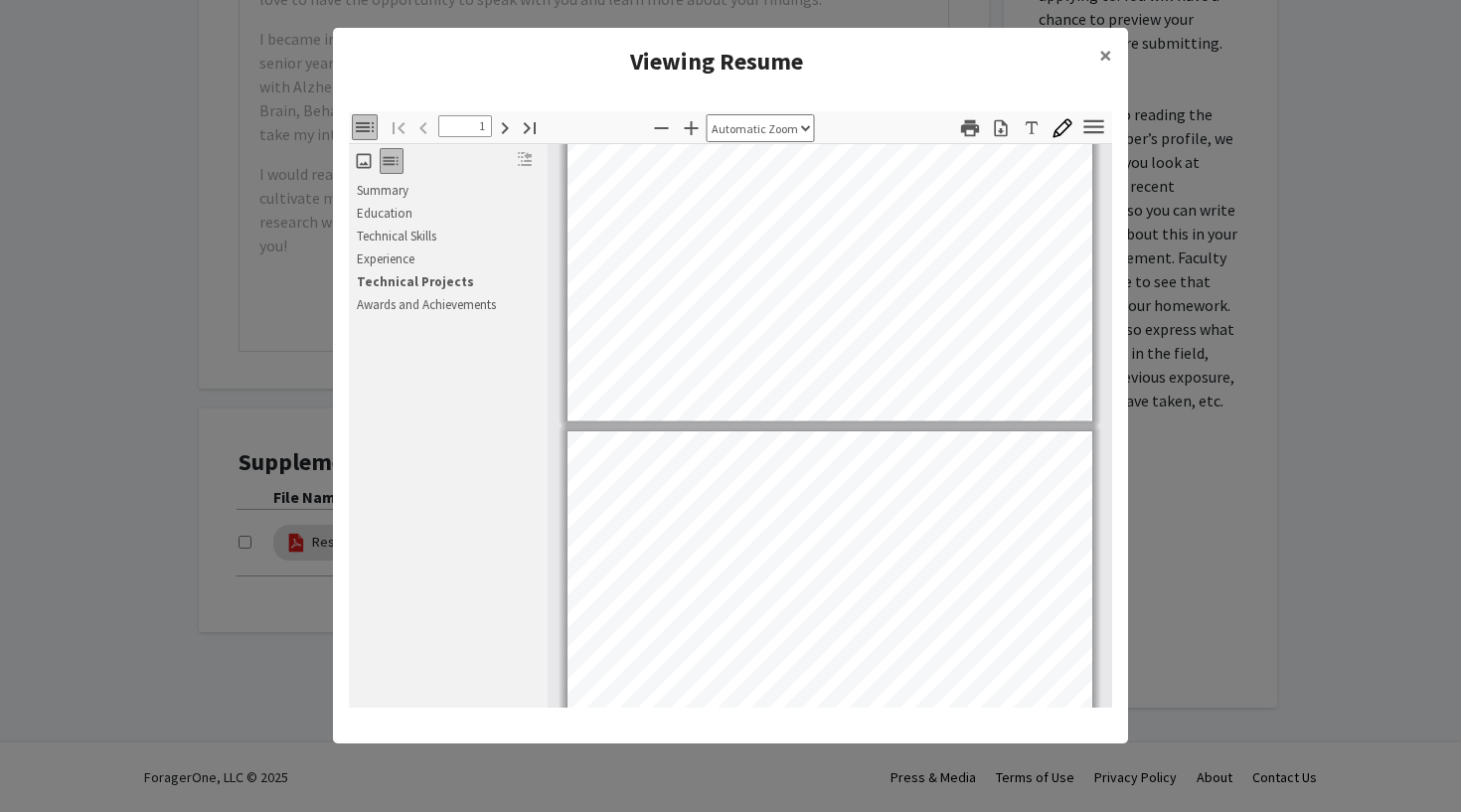 click on "Technical Skills" at bounding box center (448, 238) 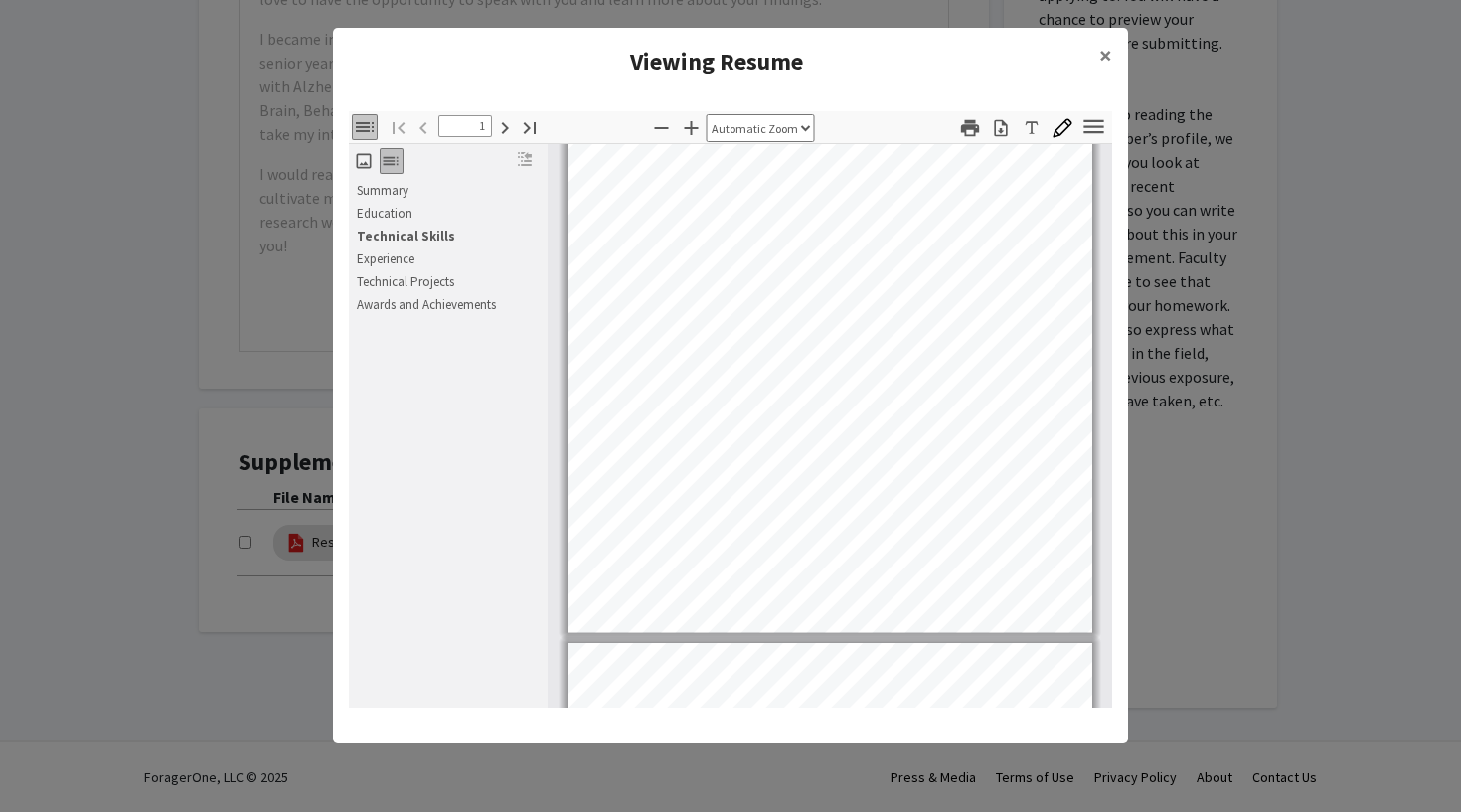click on "Education" at bounding box center (448, 215) 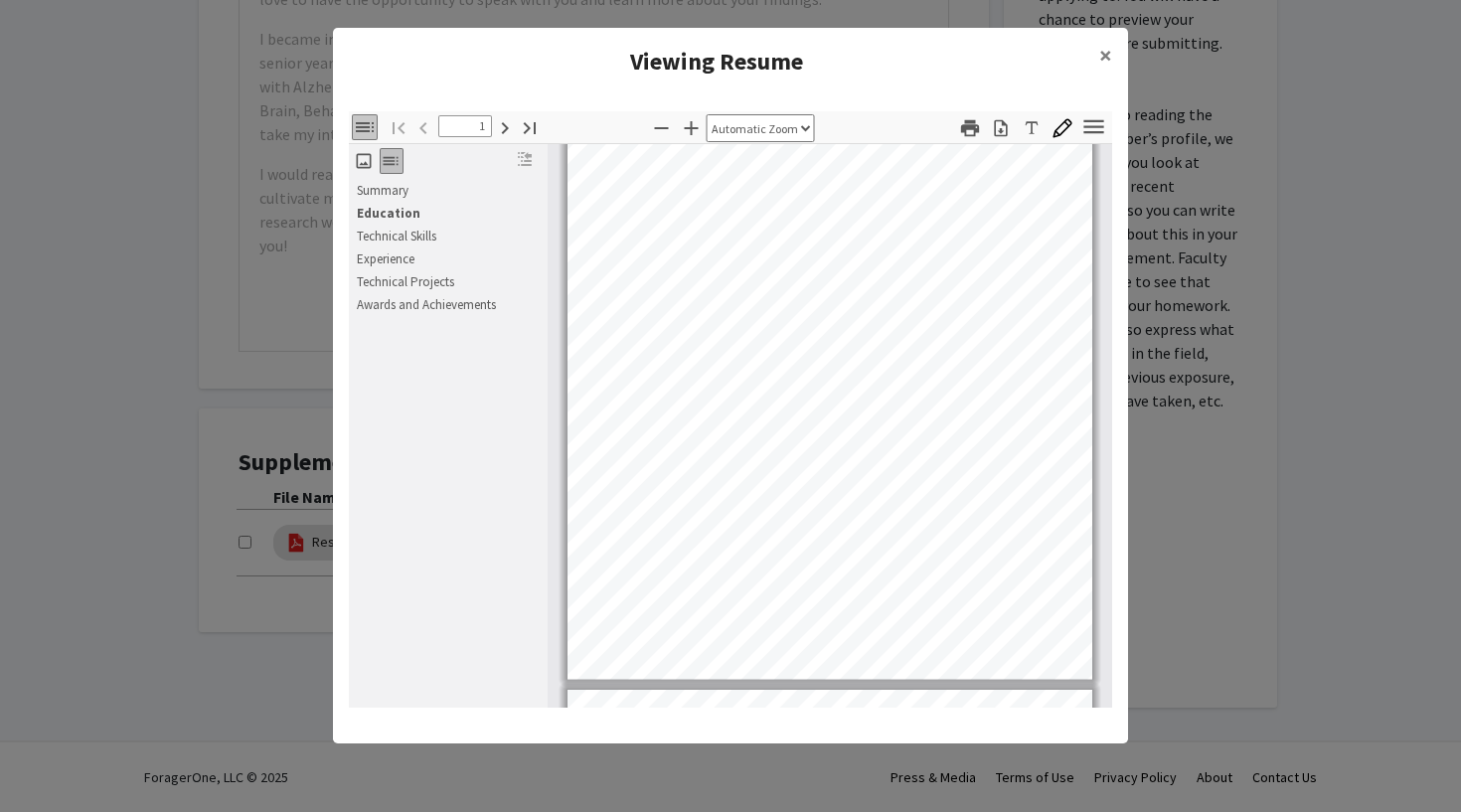 click on "Summary" at bounding box center [448, 192] 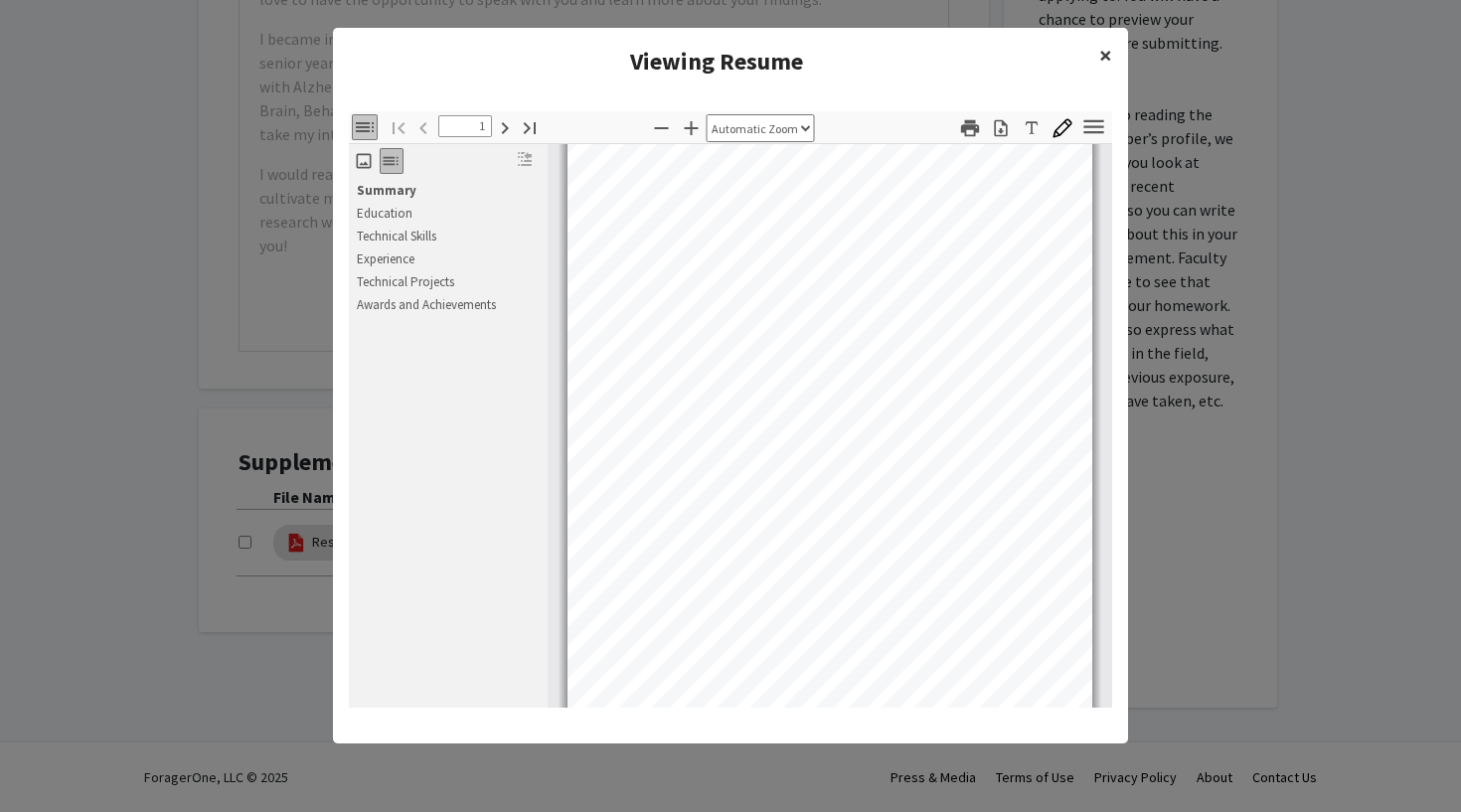 click on "×" 